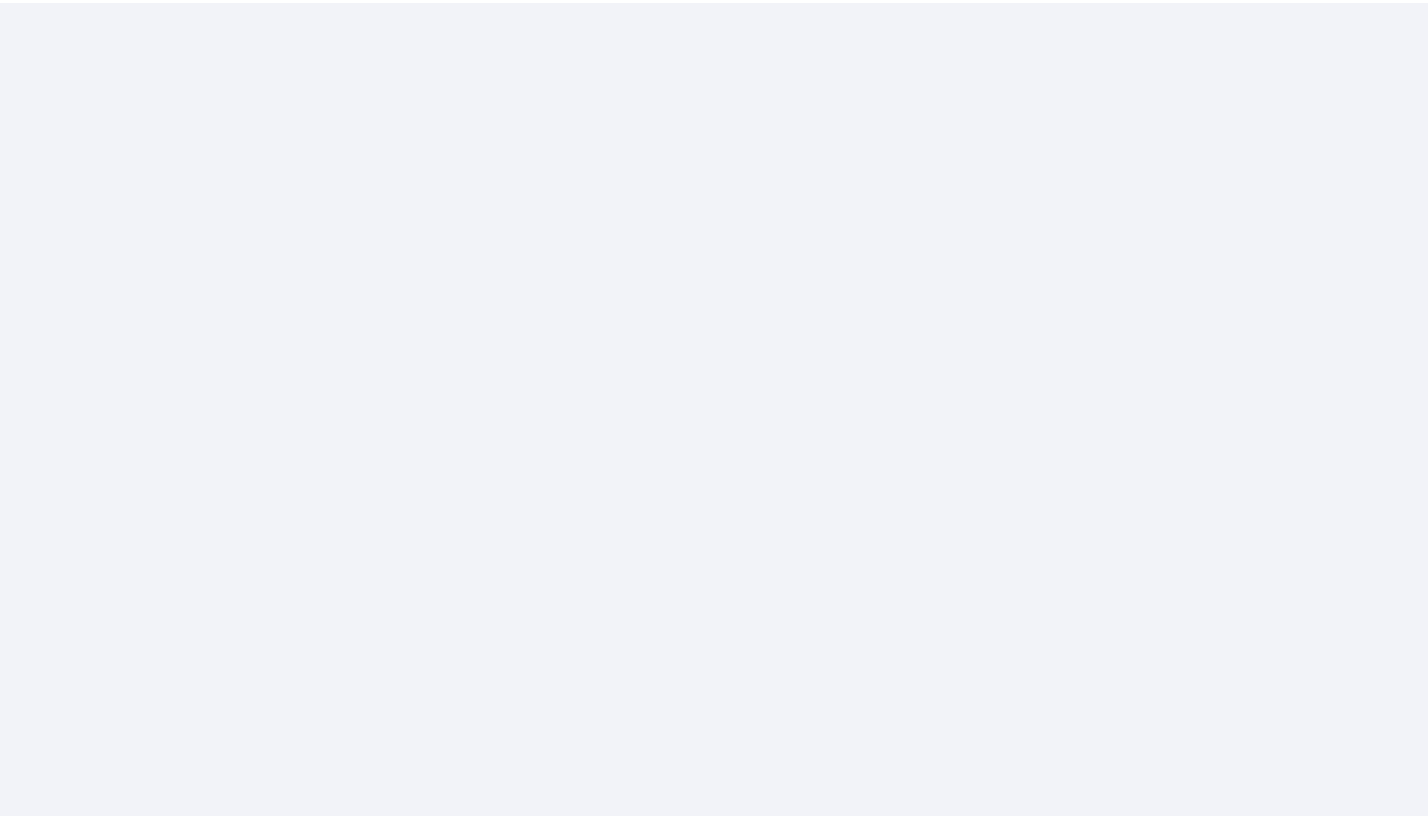 scroll, scrollTop: 0, scrollLeft: 0, axis: both 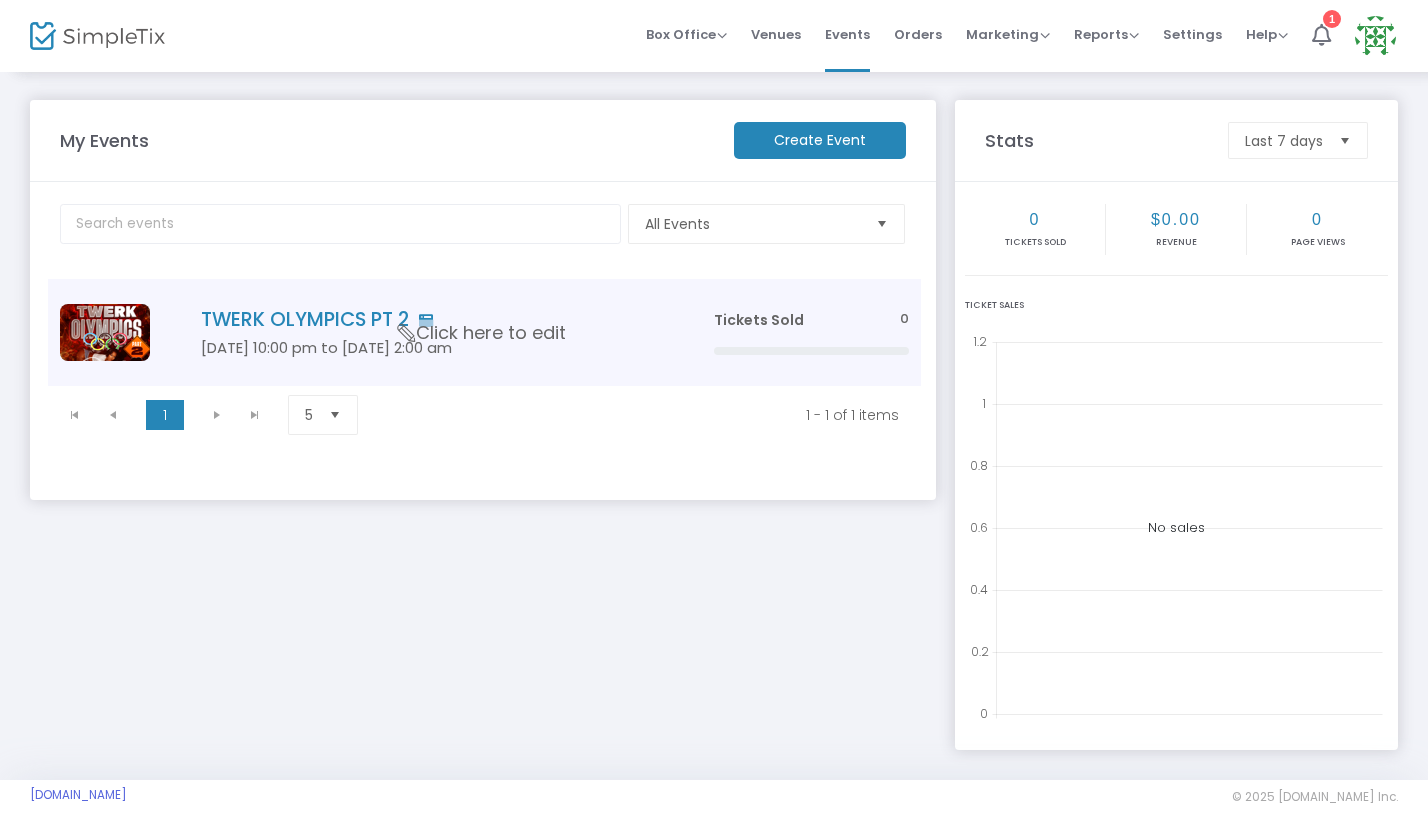 click on "Click here to edit" 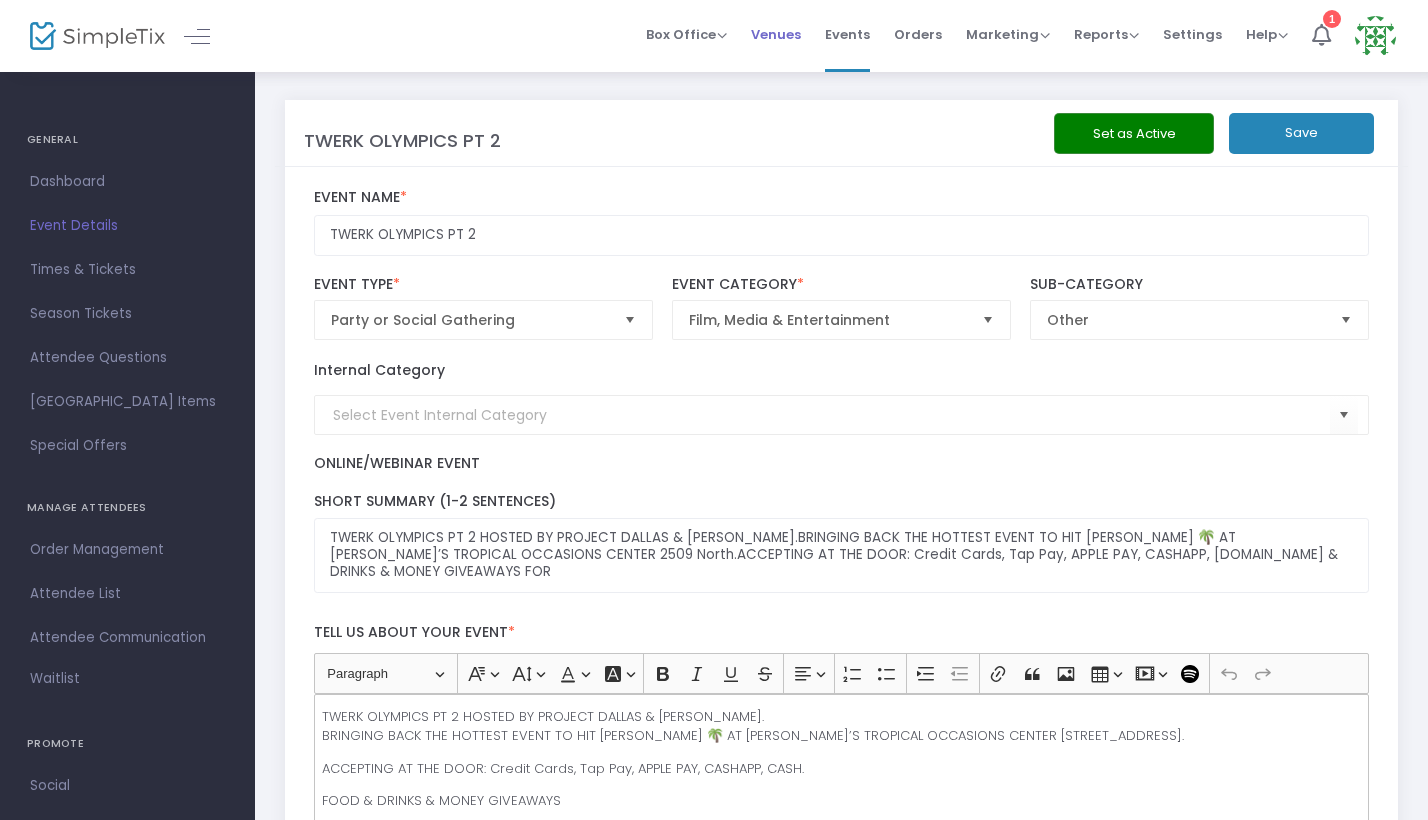 click on "Venues" at bounding box center (776, 34) 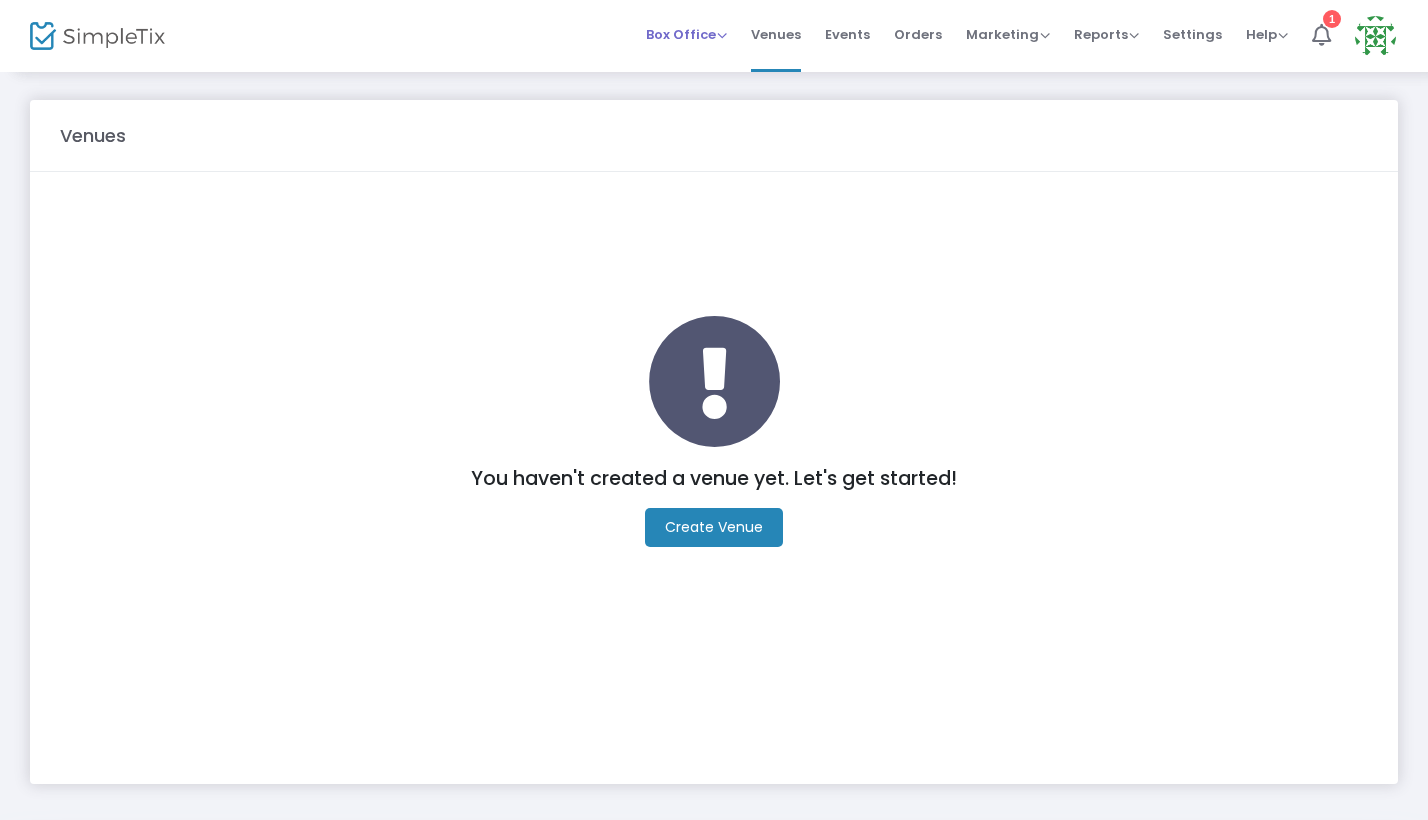 click on "Box Office   Sell Tickets   Bookings   Sell Season Pass" at bounding box center [686, 36] 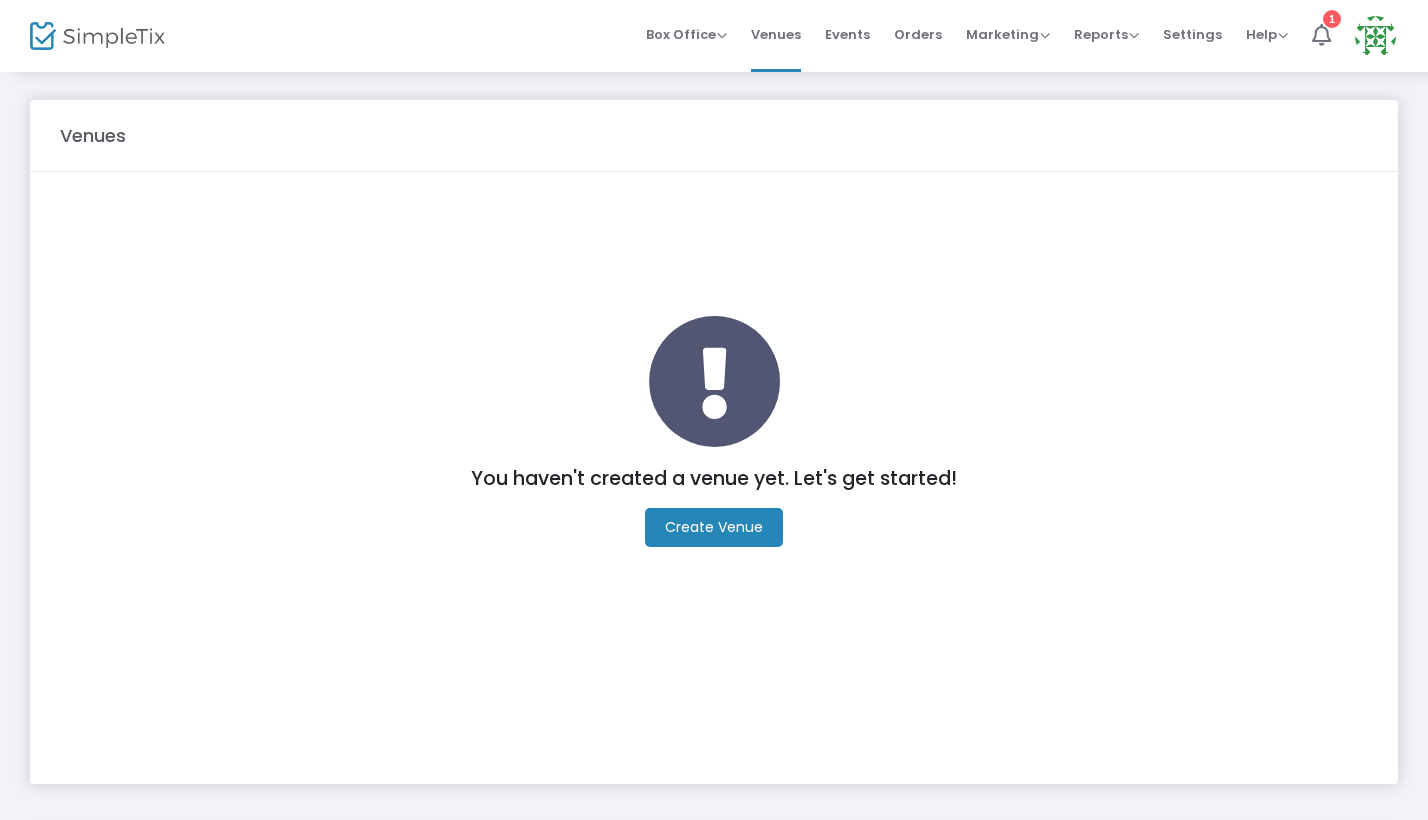 click on "Create Venue" 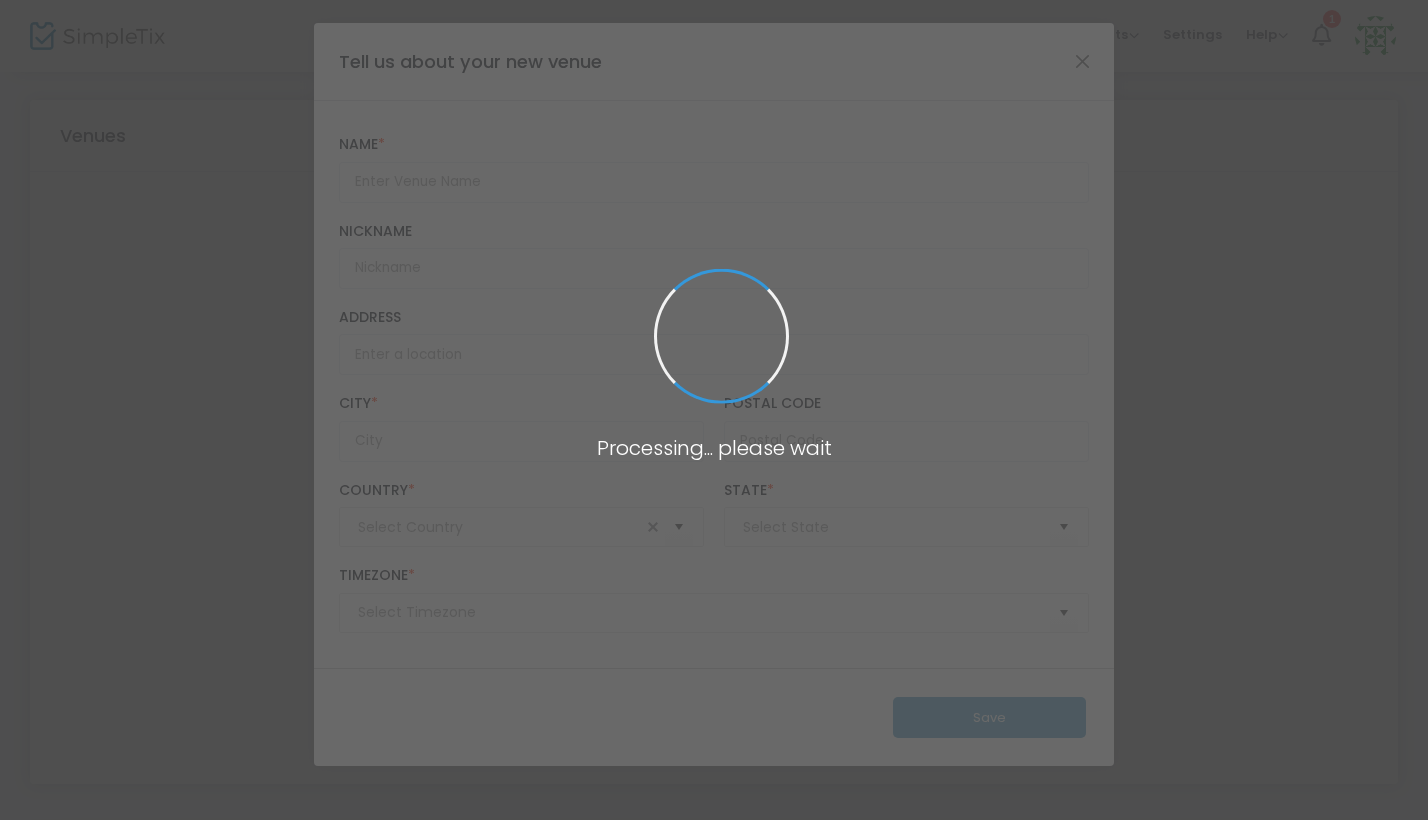 type on "[GEOGRAPHIC_DATA]" 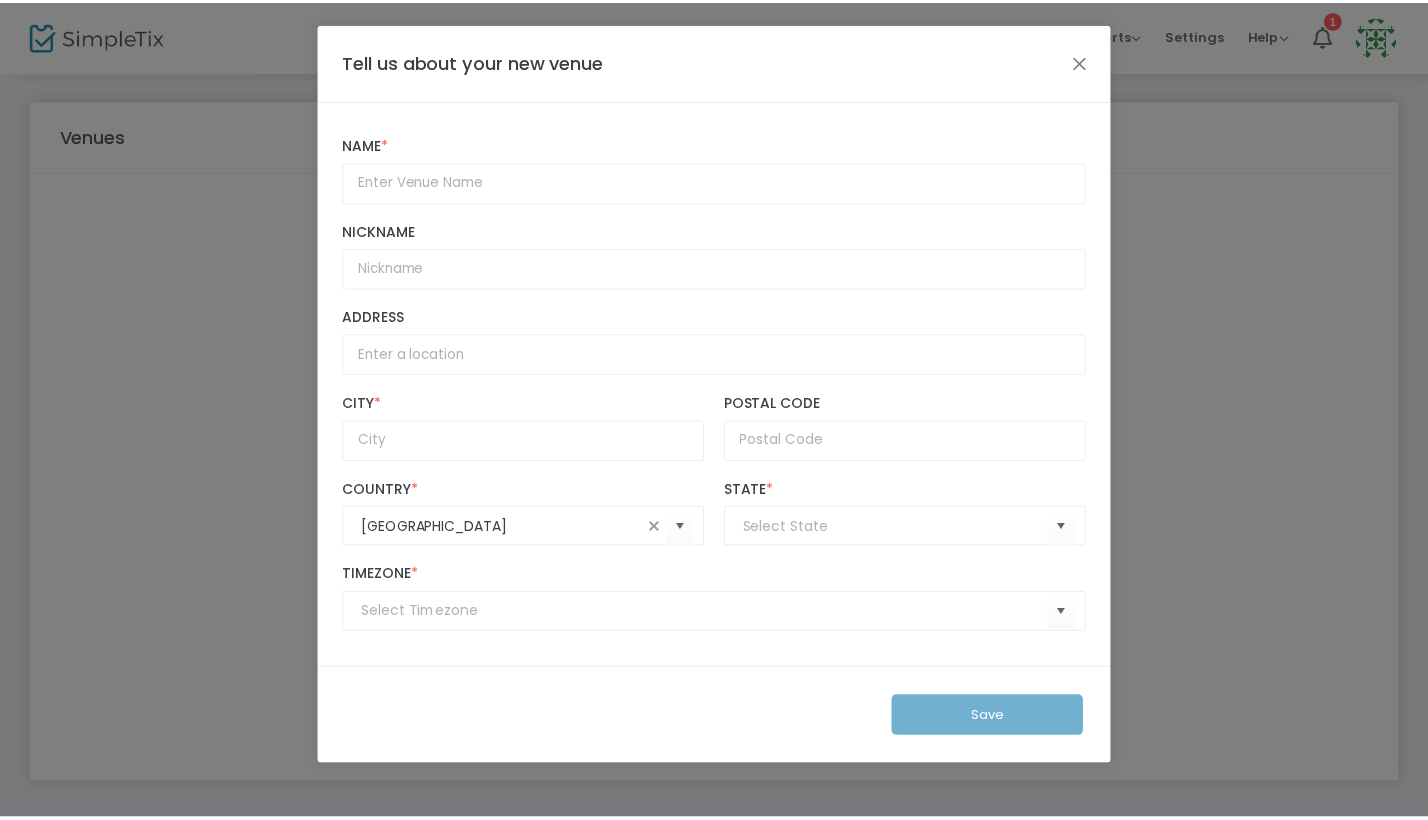 scroll, scrollTop: 0, scrollLeft: 0, axis: both 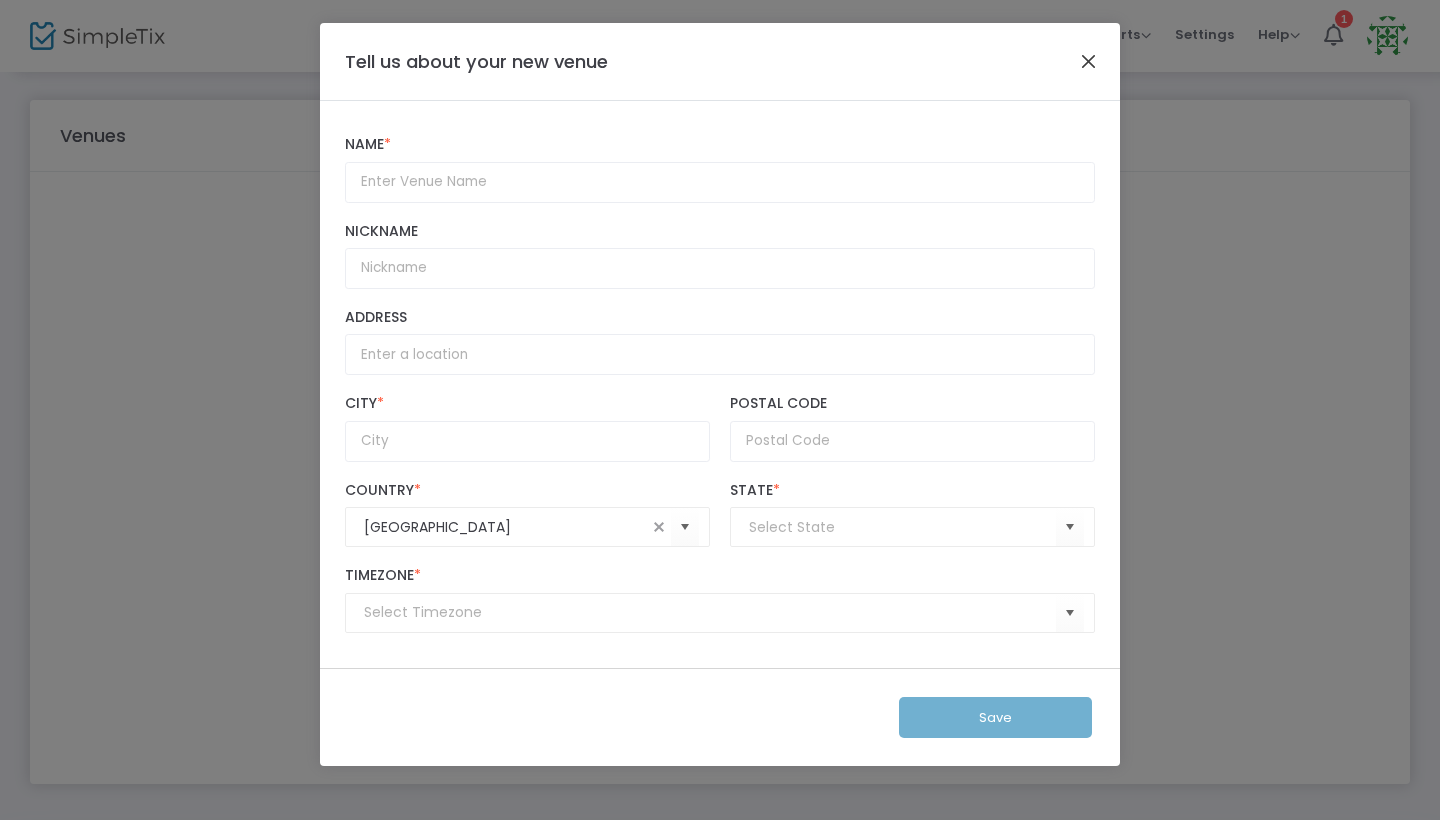 click 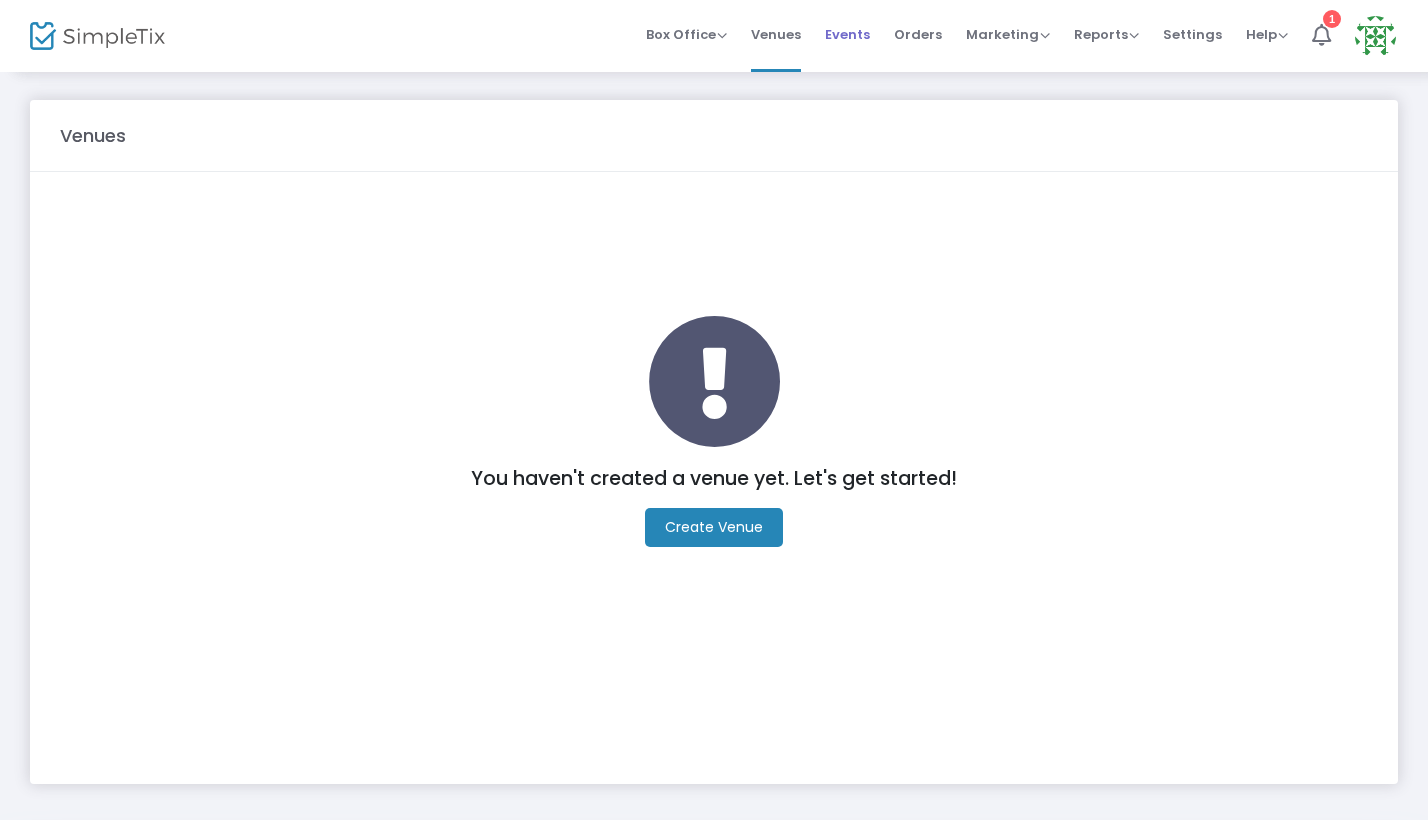 click on "Events" at bounding box center (847, 34) 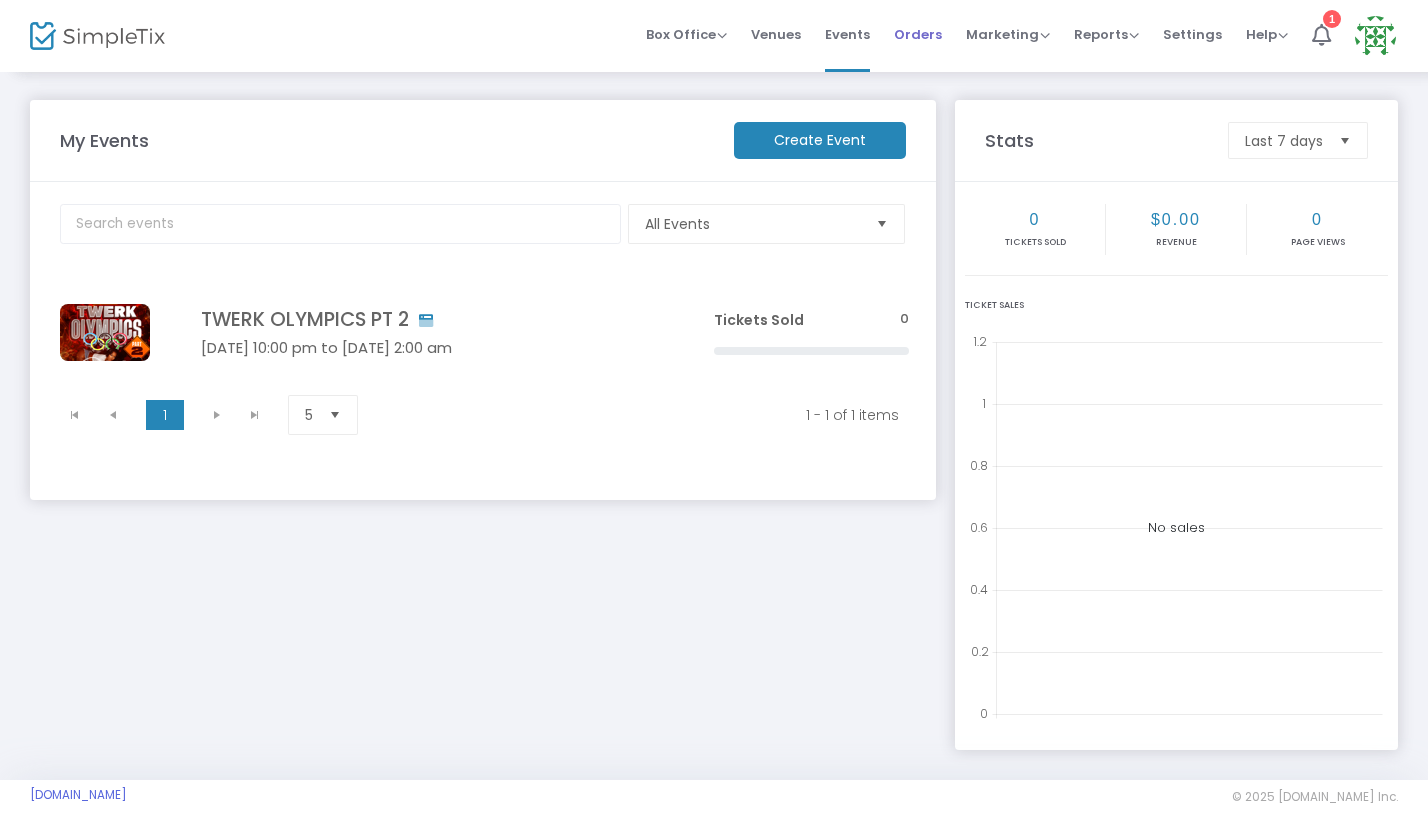 click on "Orders" at bounding box center (918, 34) 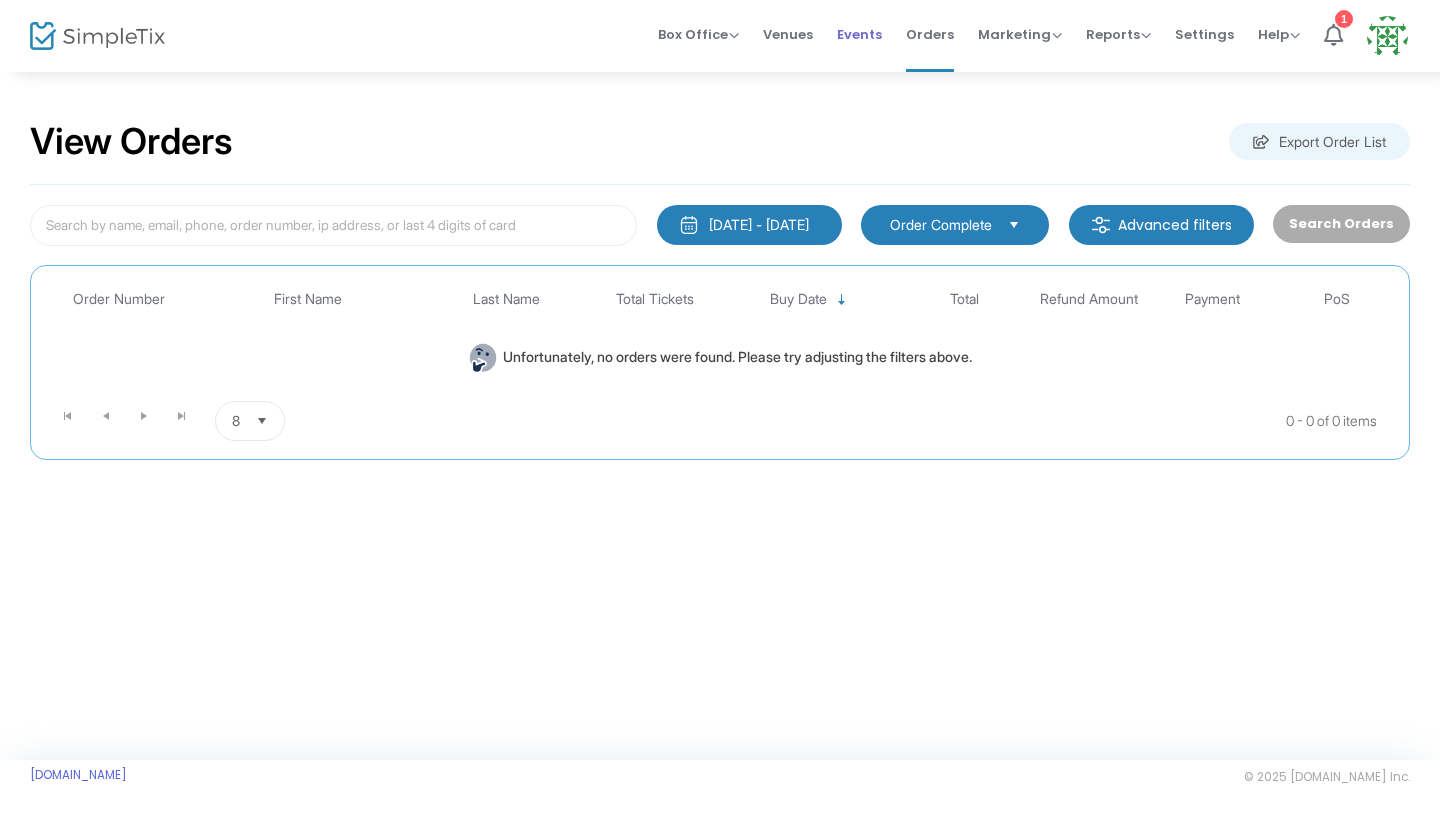 click on "Events" at bounding box center [859, 34] 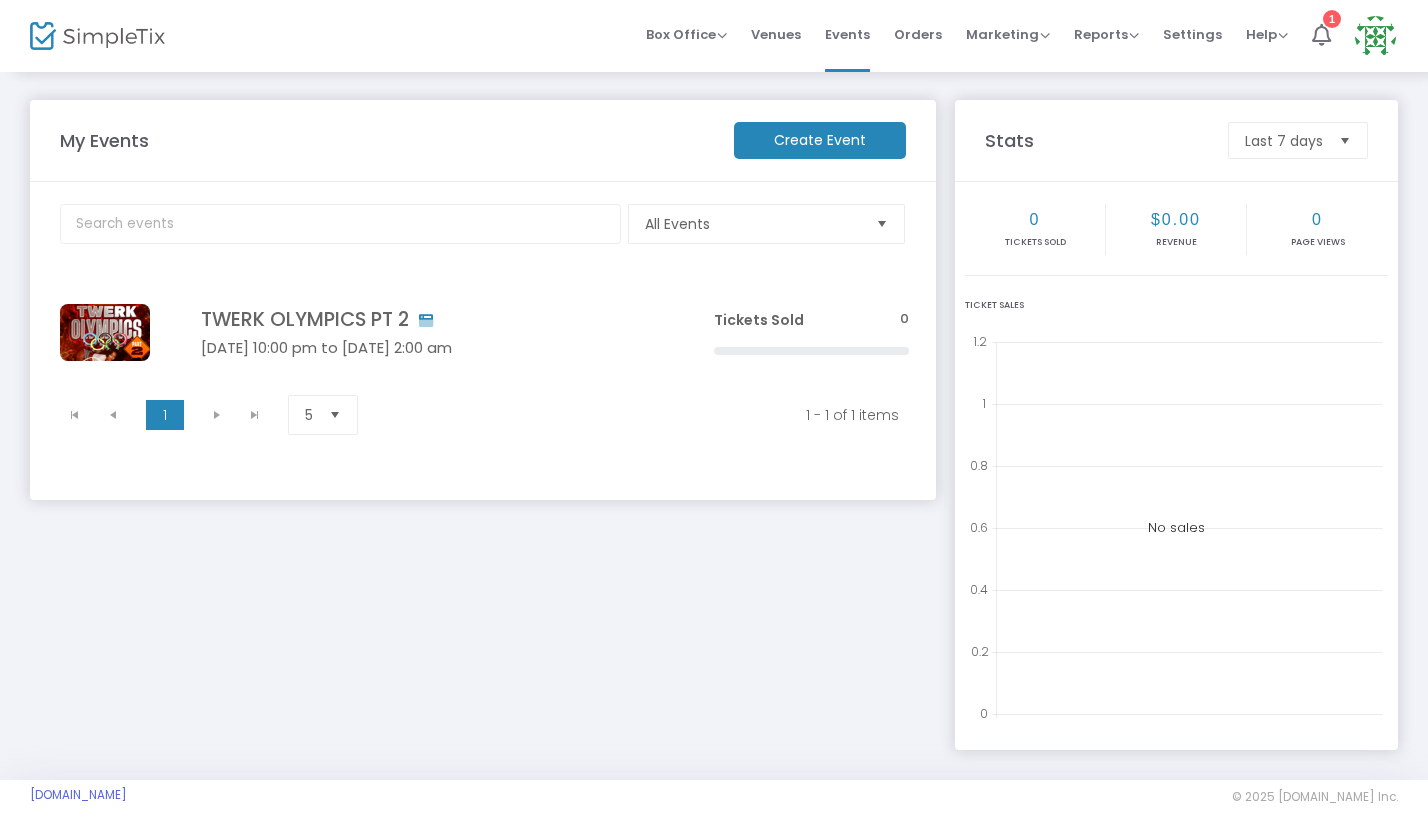 click at bounding box center (335, 415) 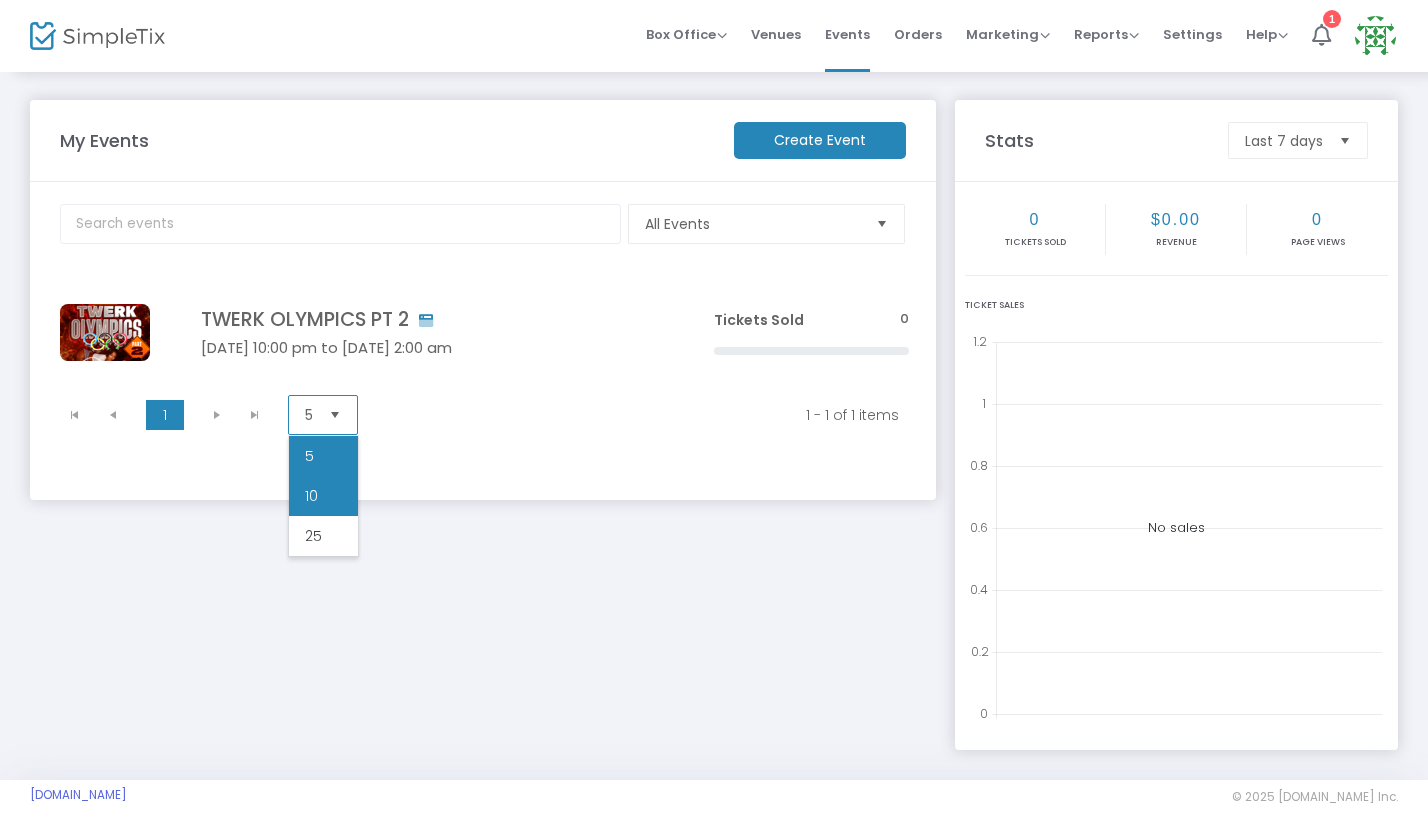 click on "10" at bounding box center [323, 496] 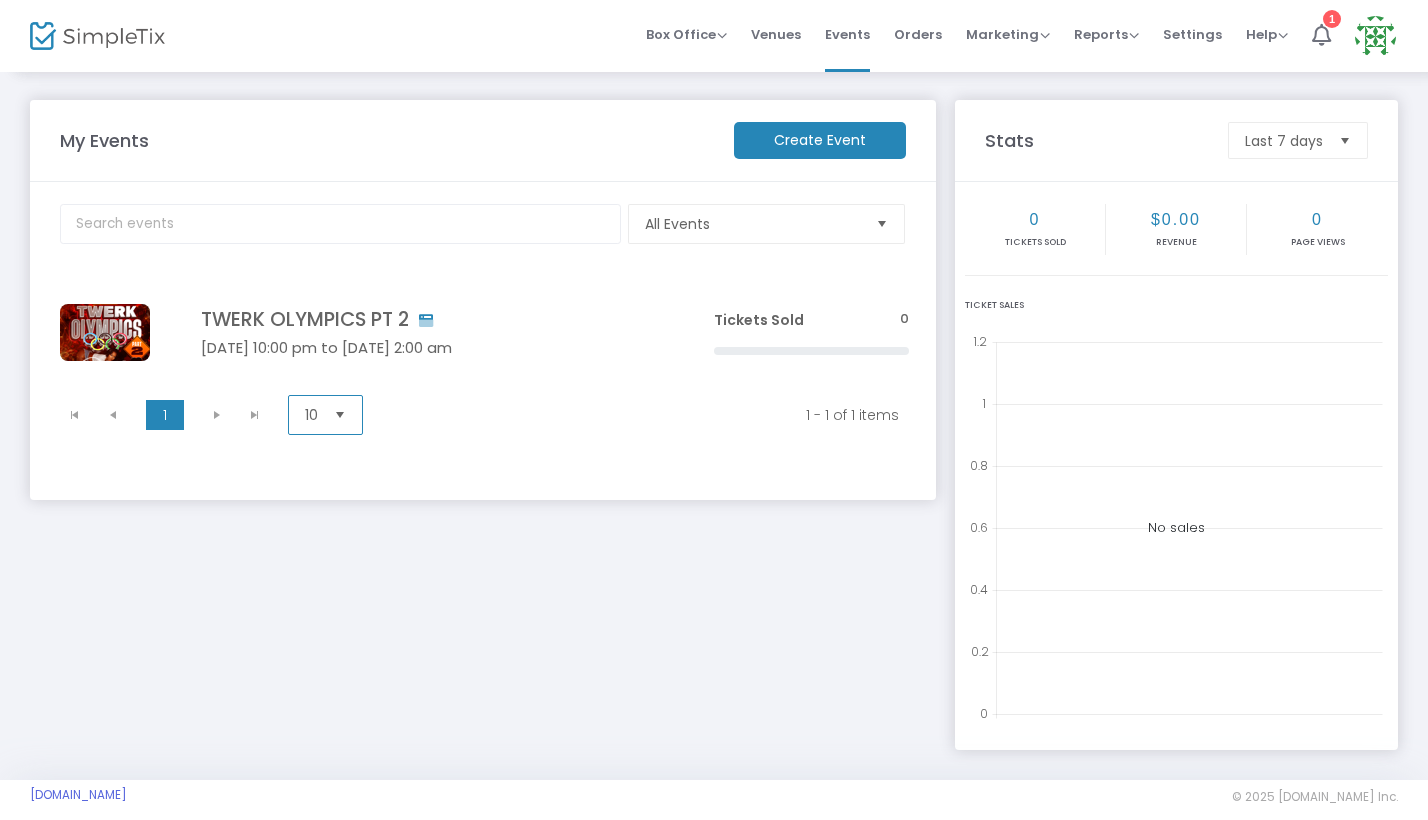 click at bounding box center [340, 415] 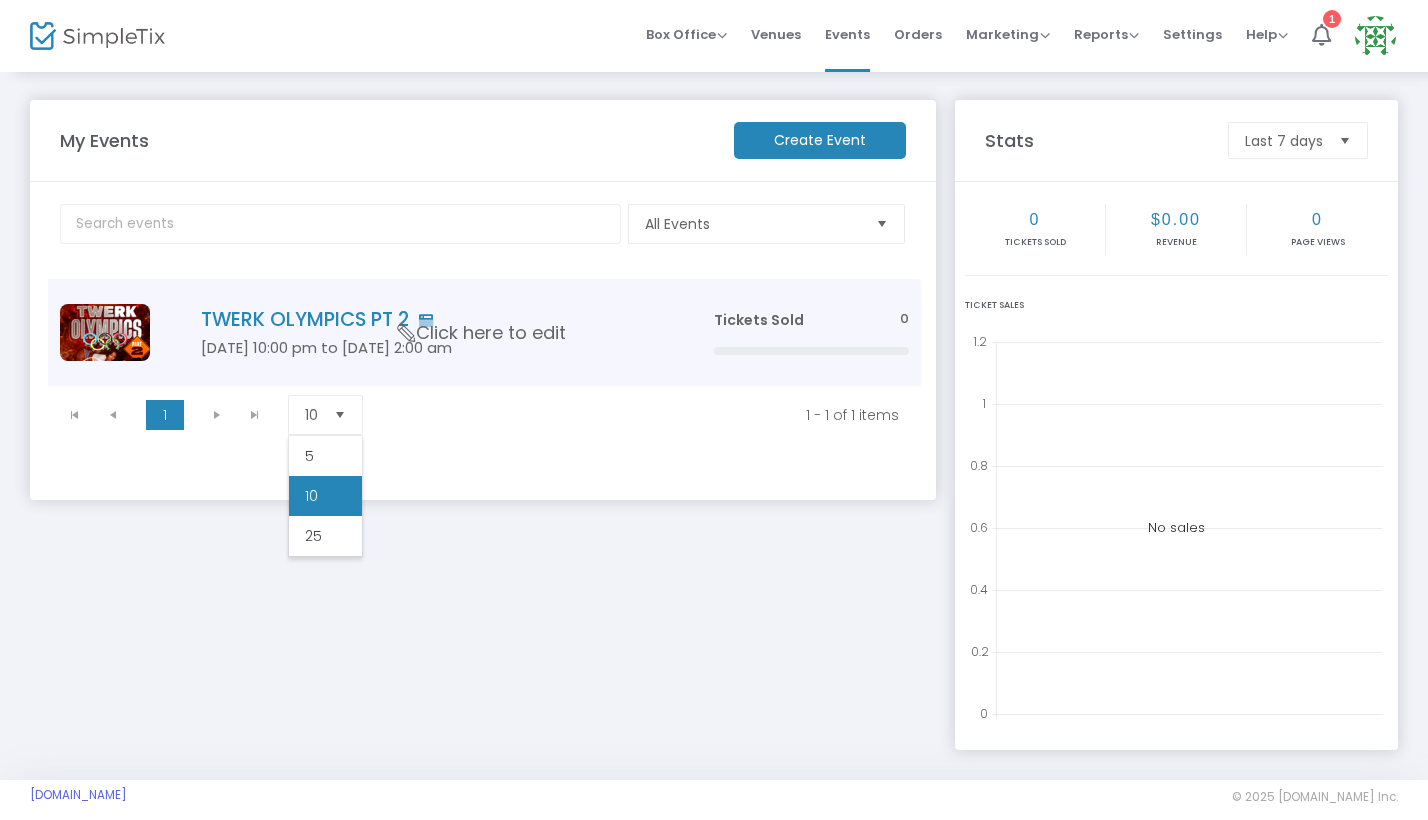 click on "TWERK OLYMPICS PT [DATE] 10:00 pm to [DATE] 2:00 am     Click here to edit" 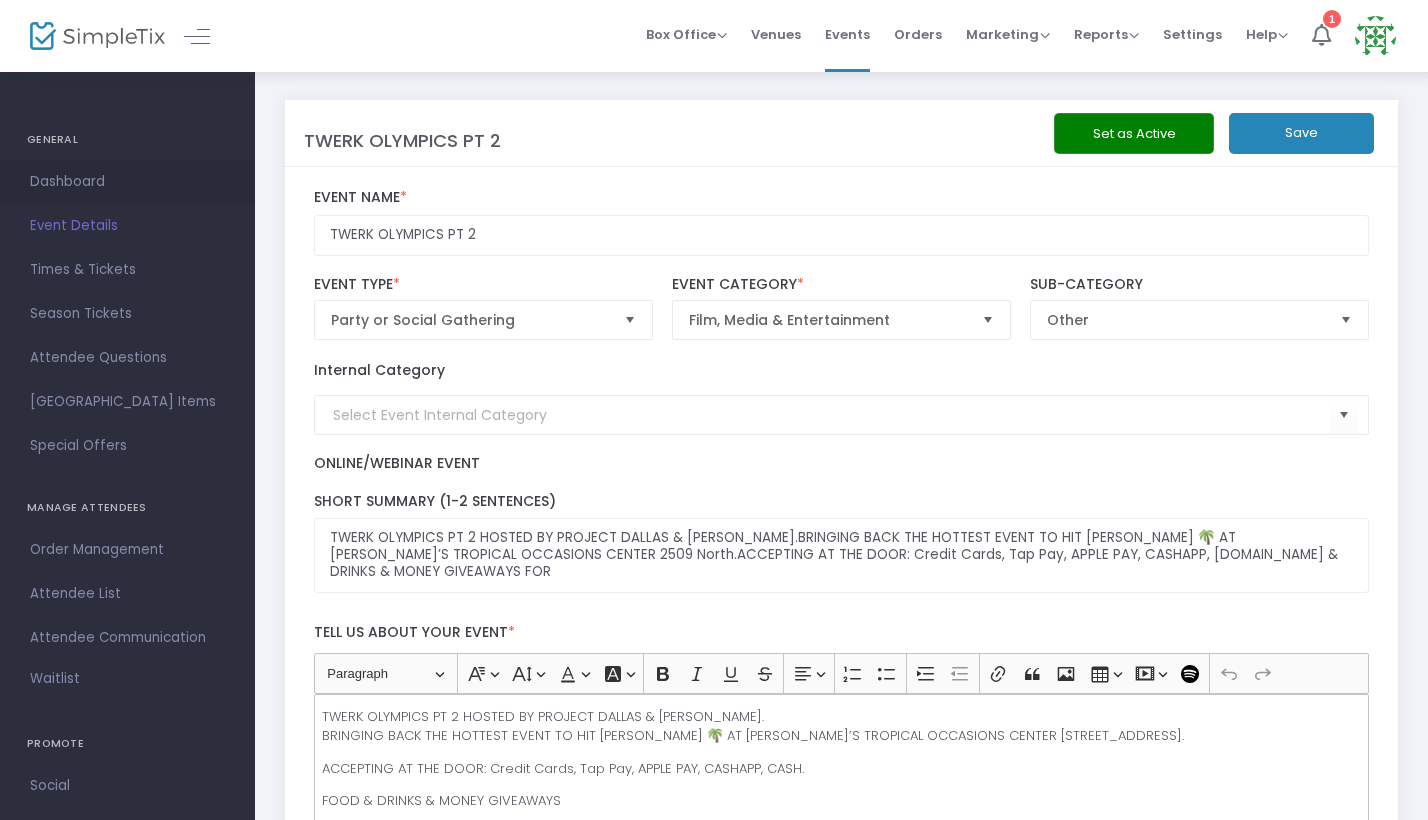 click on "Dashboard" at bounding box center (127, 182) 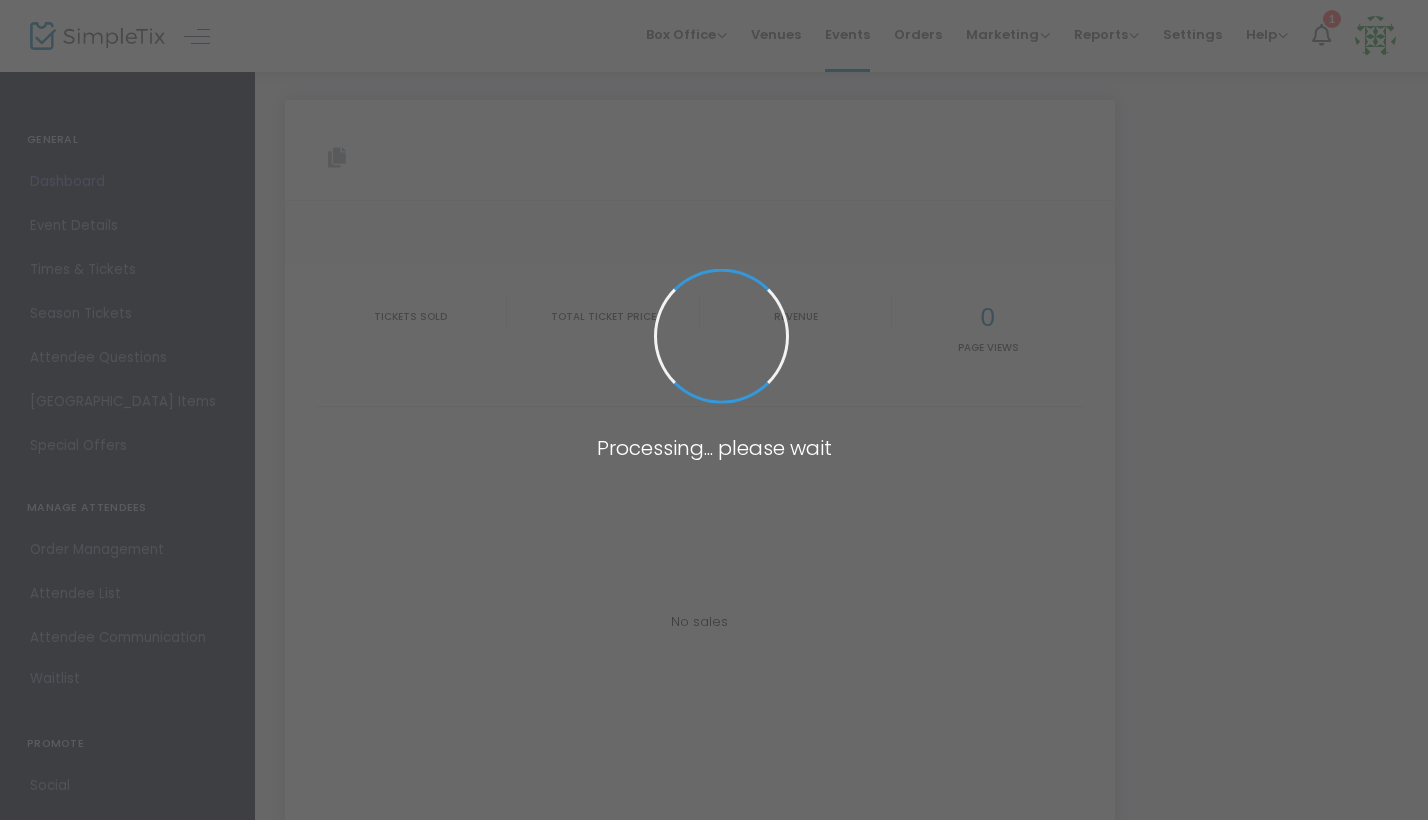 type on "[URL][DOMAIN_NAME]" 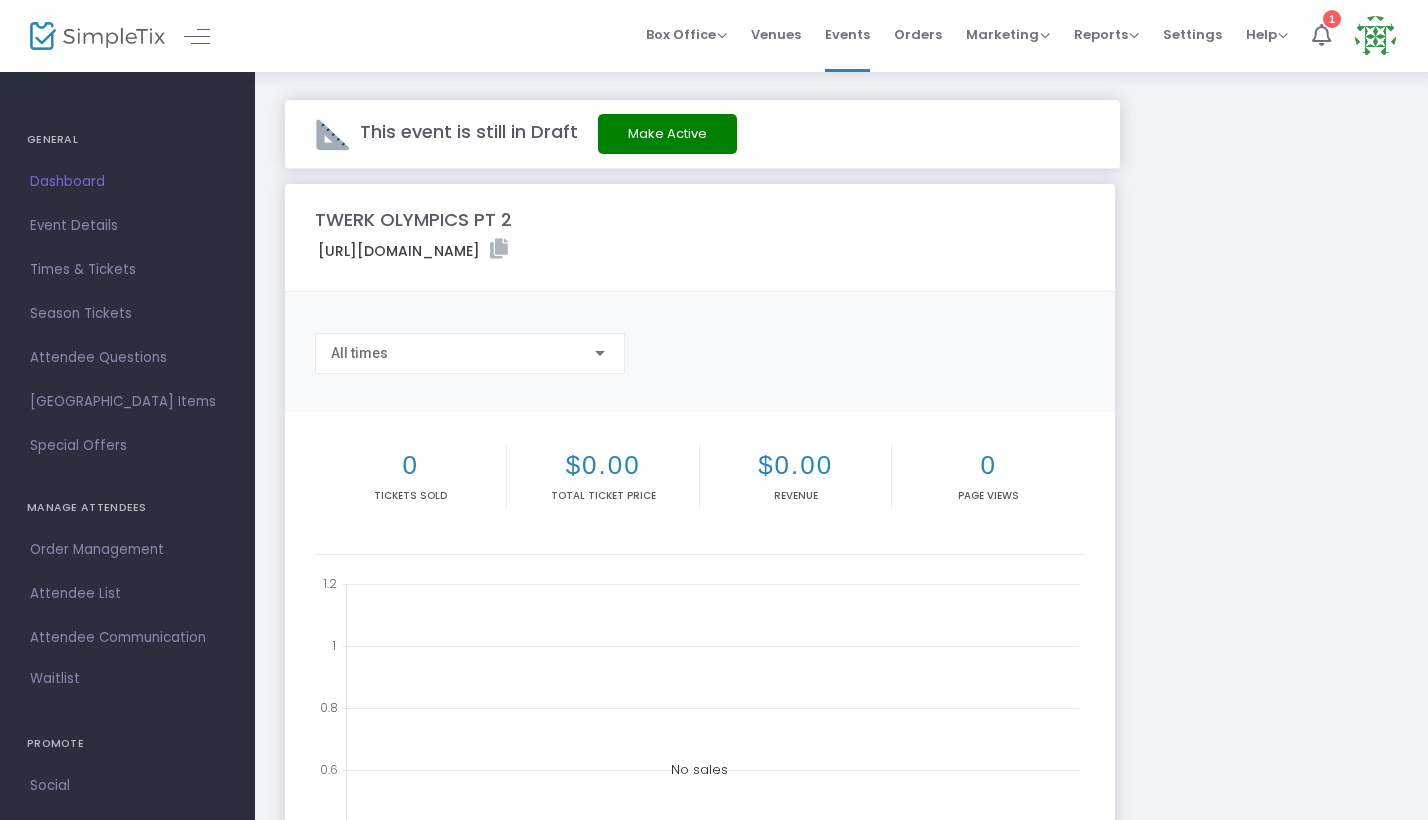 click on "Make Active" 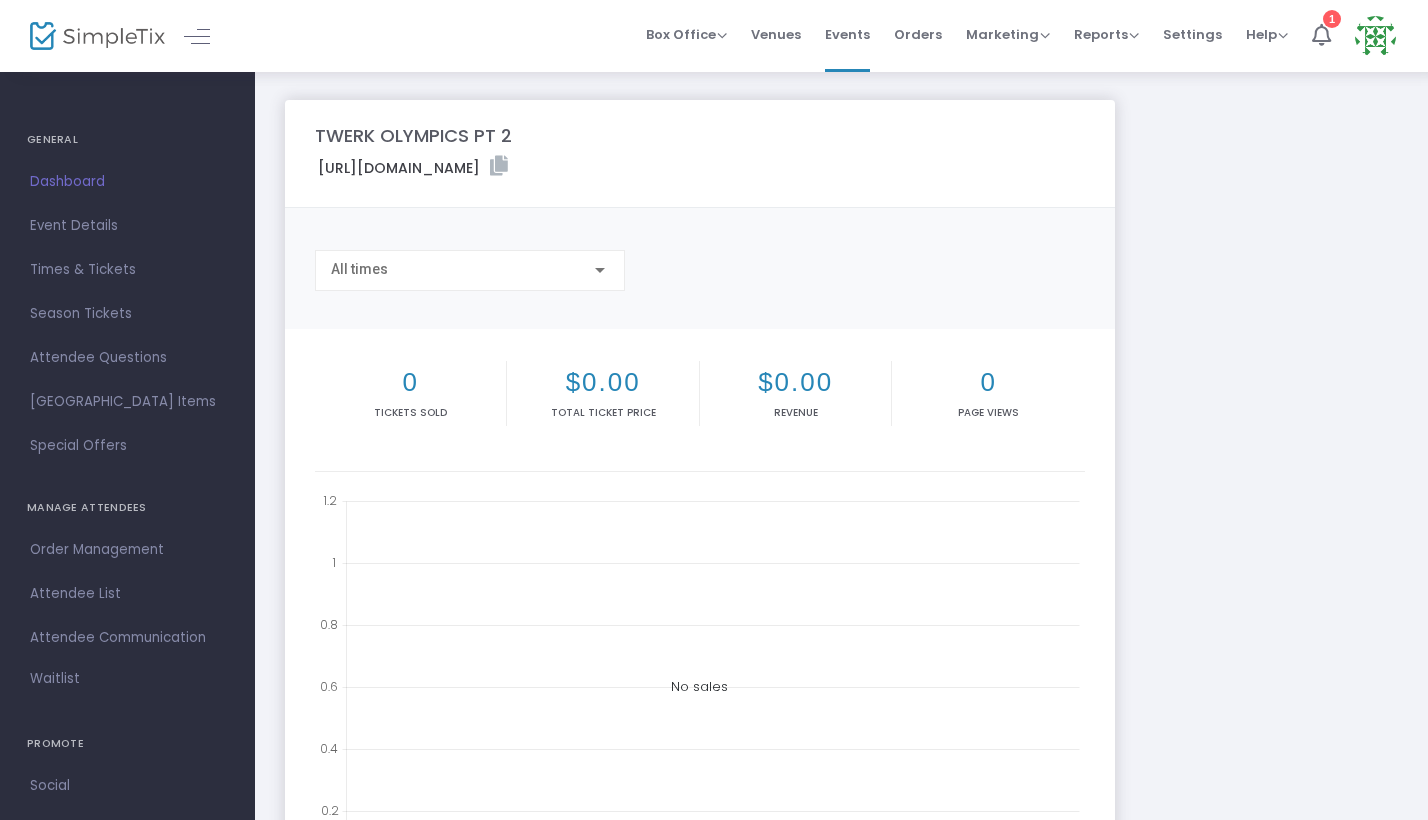 scroll, scrollTop: 0, scrollLeft: 0, axis: both 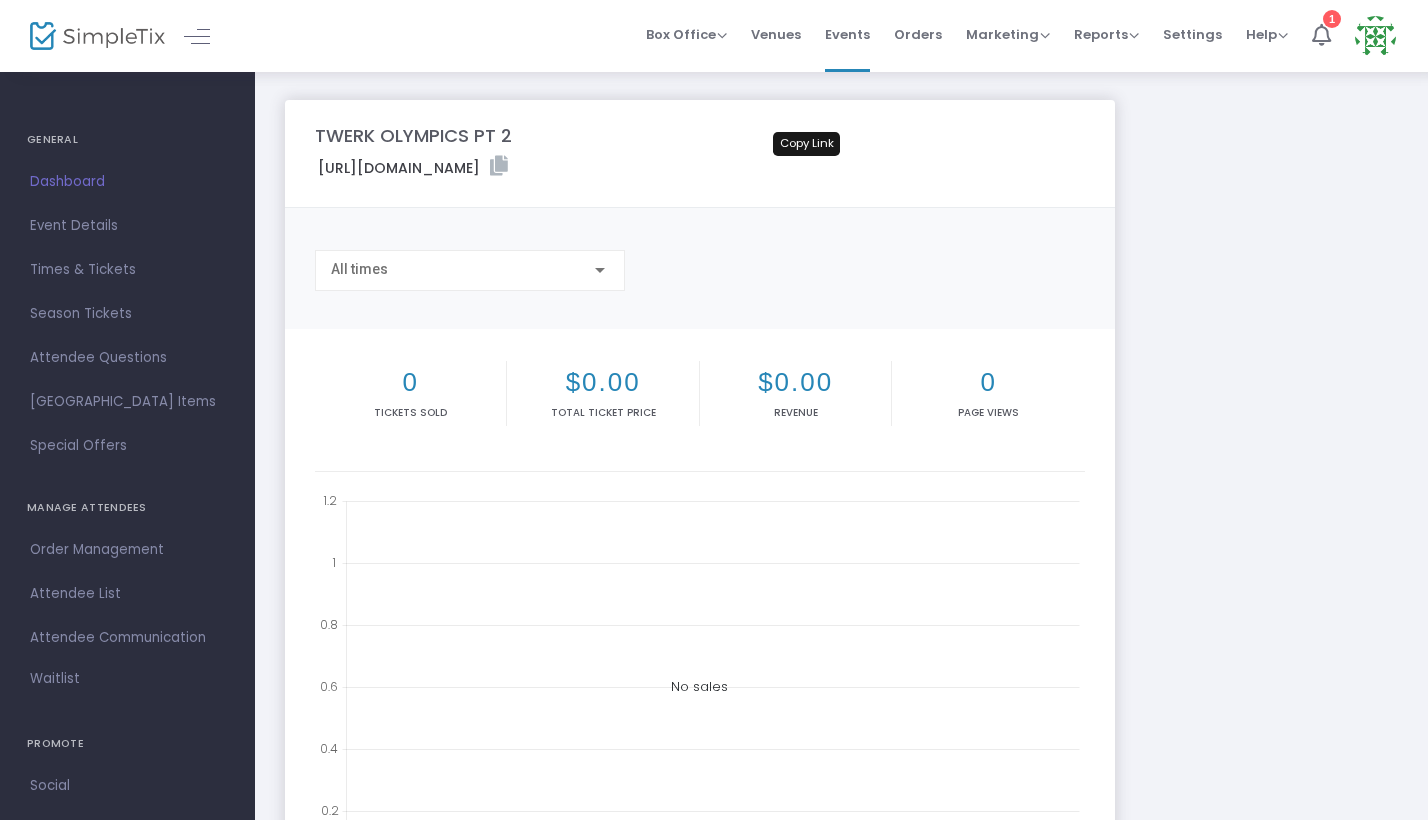 click 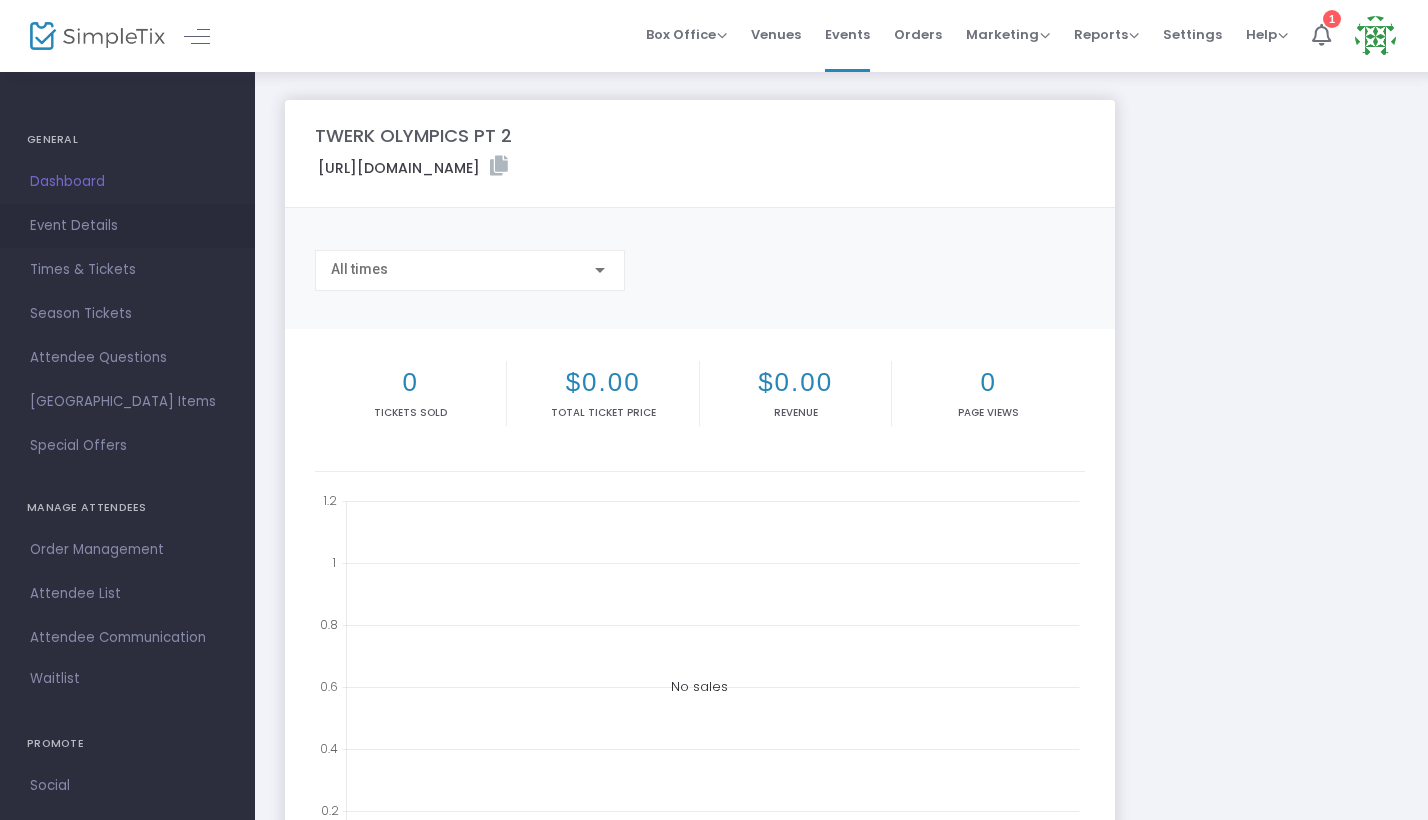 click on "Event Details" at bounding box center (127, 226) 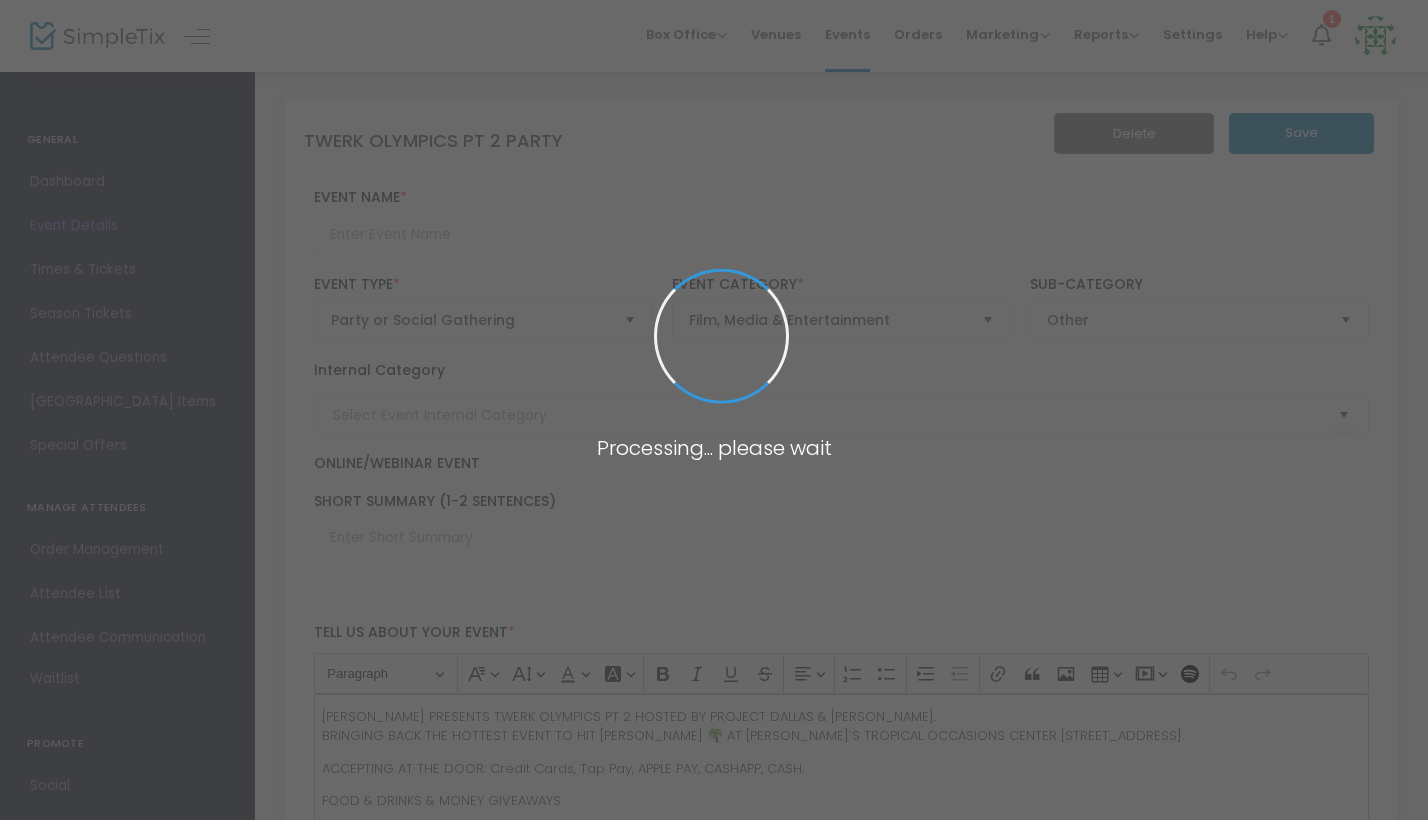type on "TWERK OLYMPICS PT 2 PARTY" 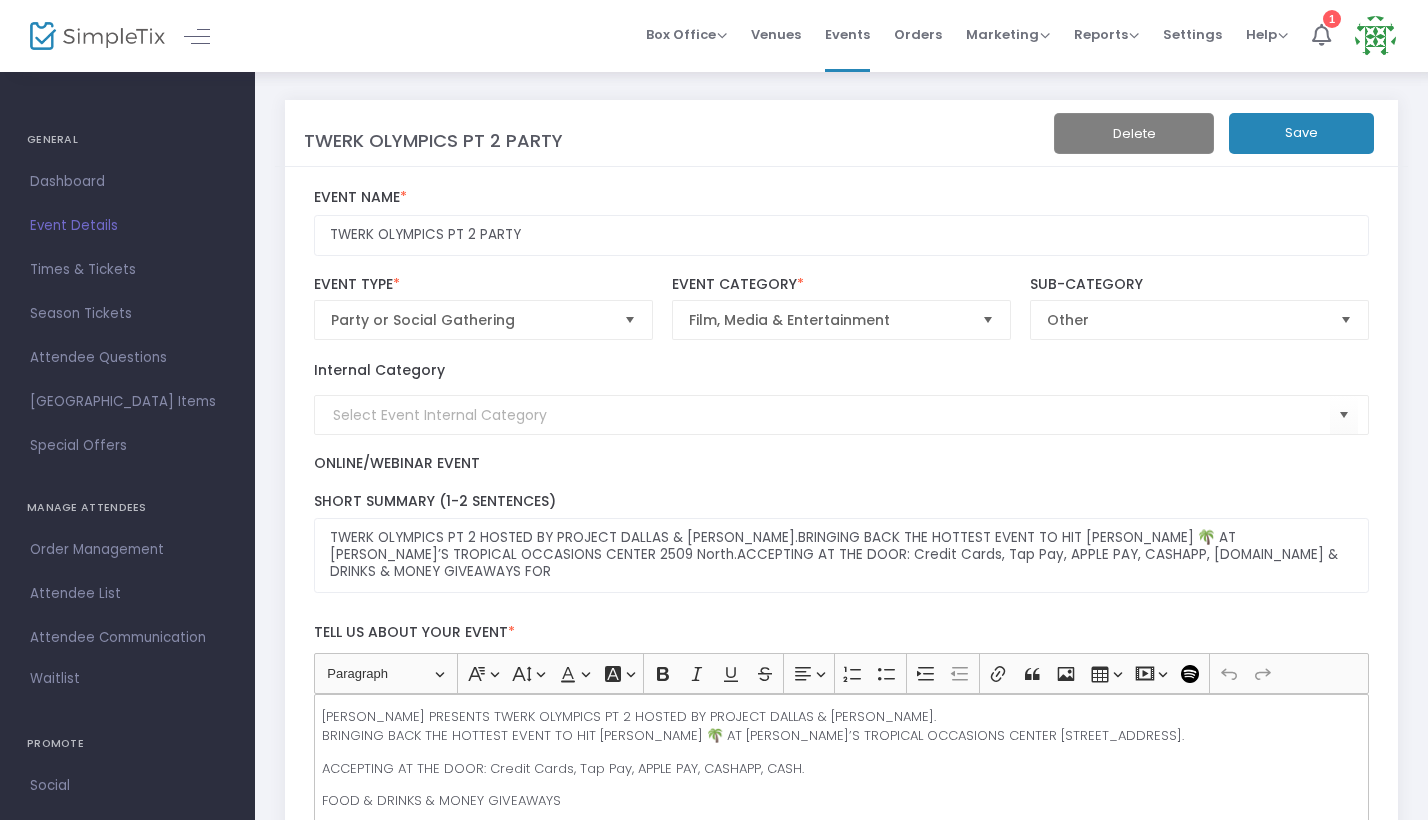 click on "Save" 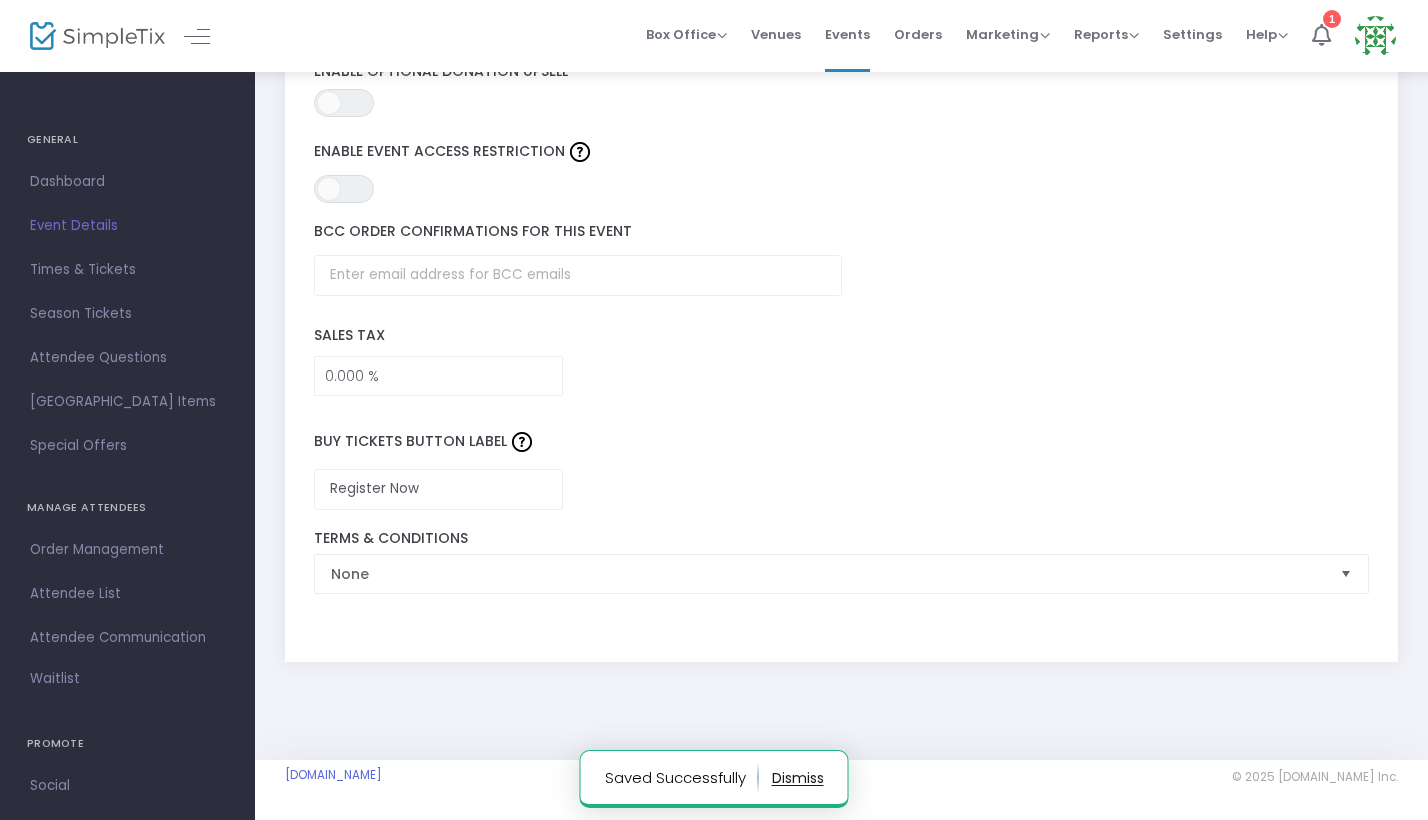 scroll, scrollTop: 2910, scrollLeft: 0, axis: vertical 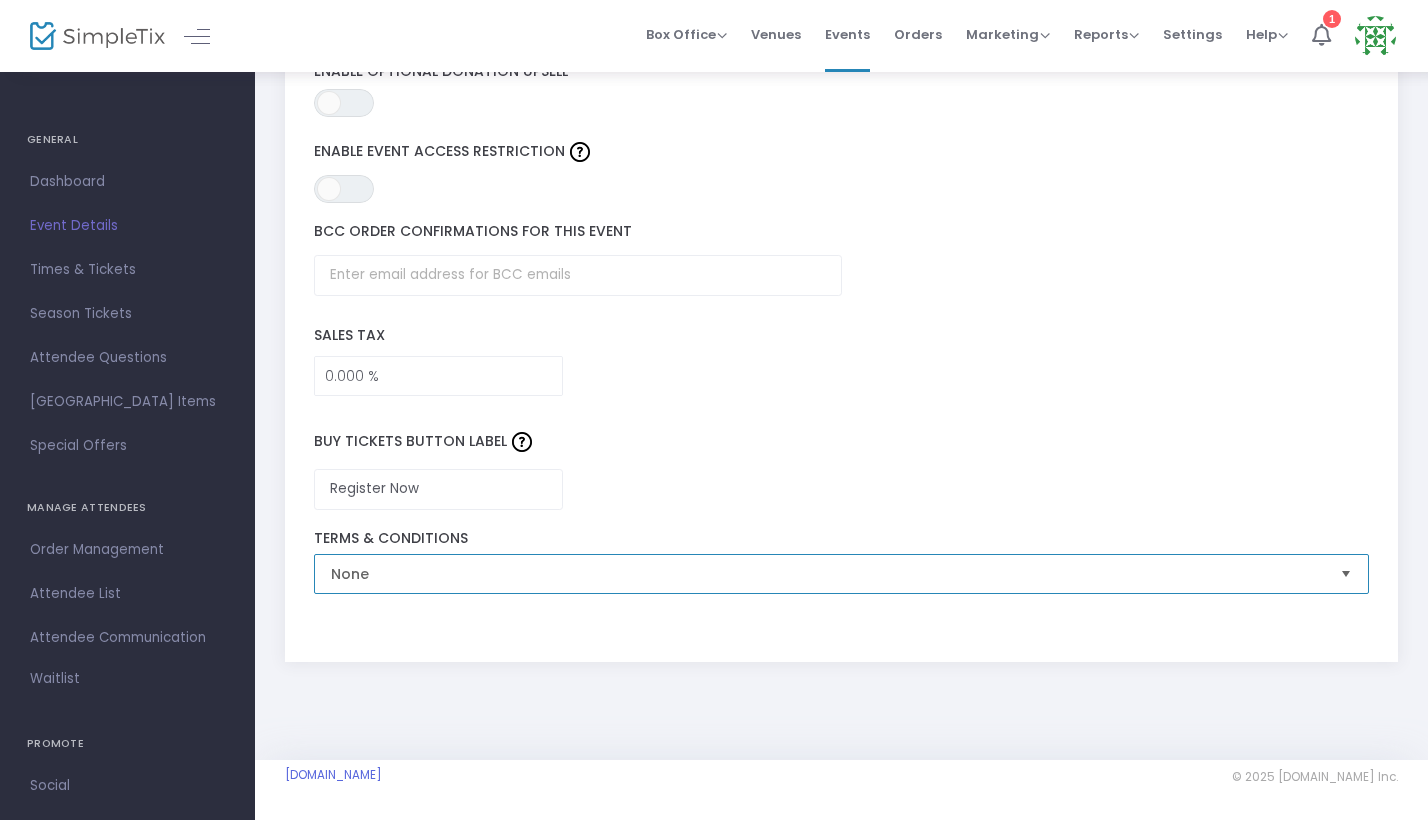 click on "None" at bounding box center (828, 574) 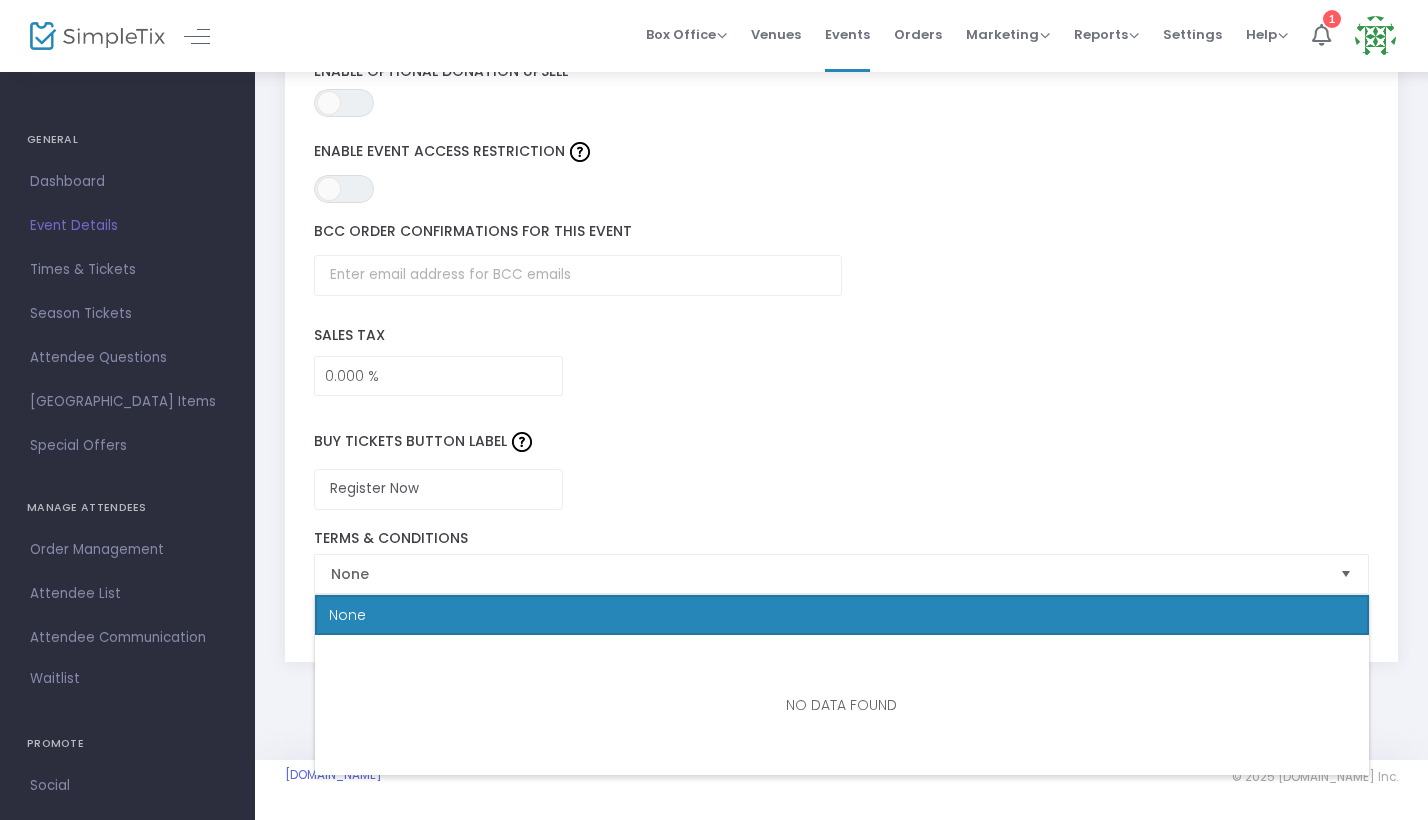 click on "Buy Tickets Button Label  Register Now" 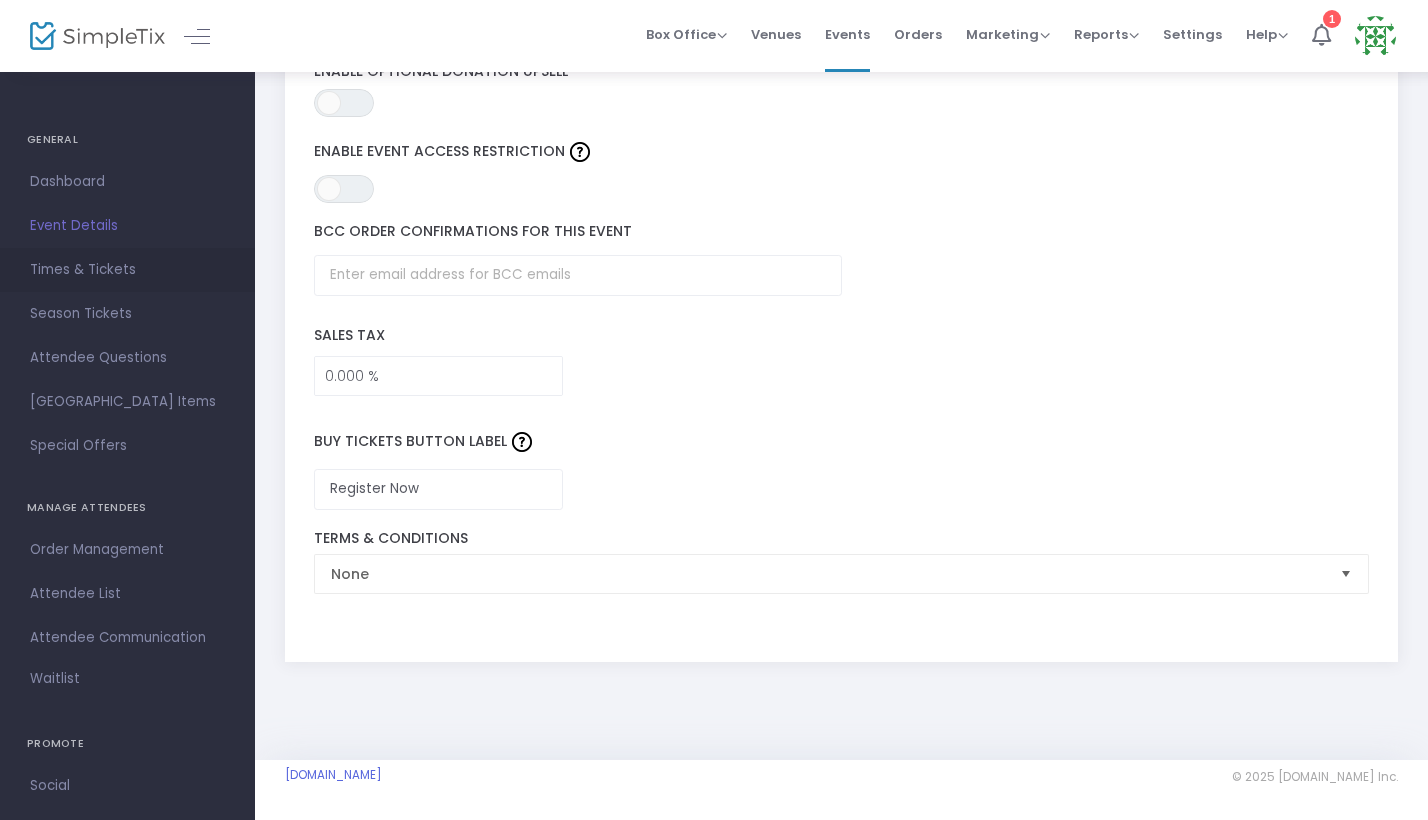 click on "Times & Tickets" at bounding box center (127, 270) 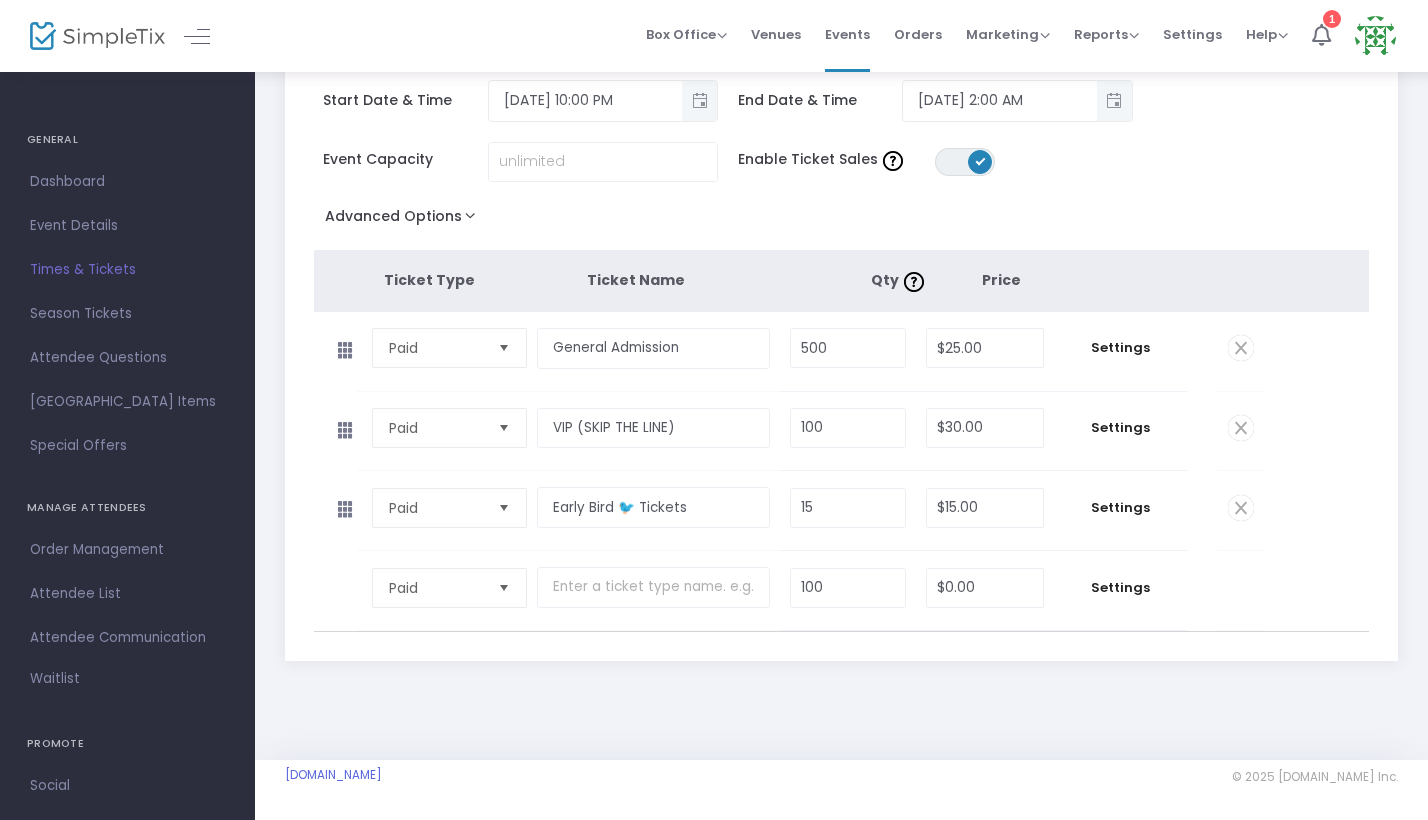scroll, scrollTop: 126, scrollLeft: 0, axis: vertical 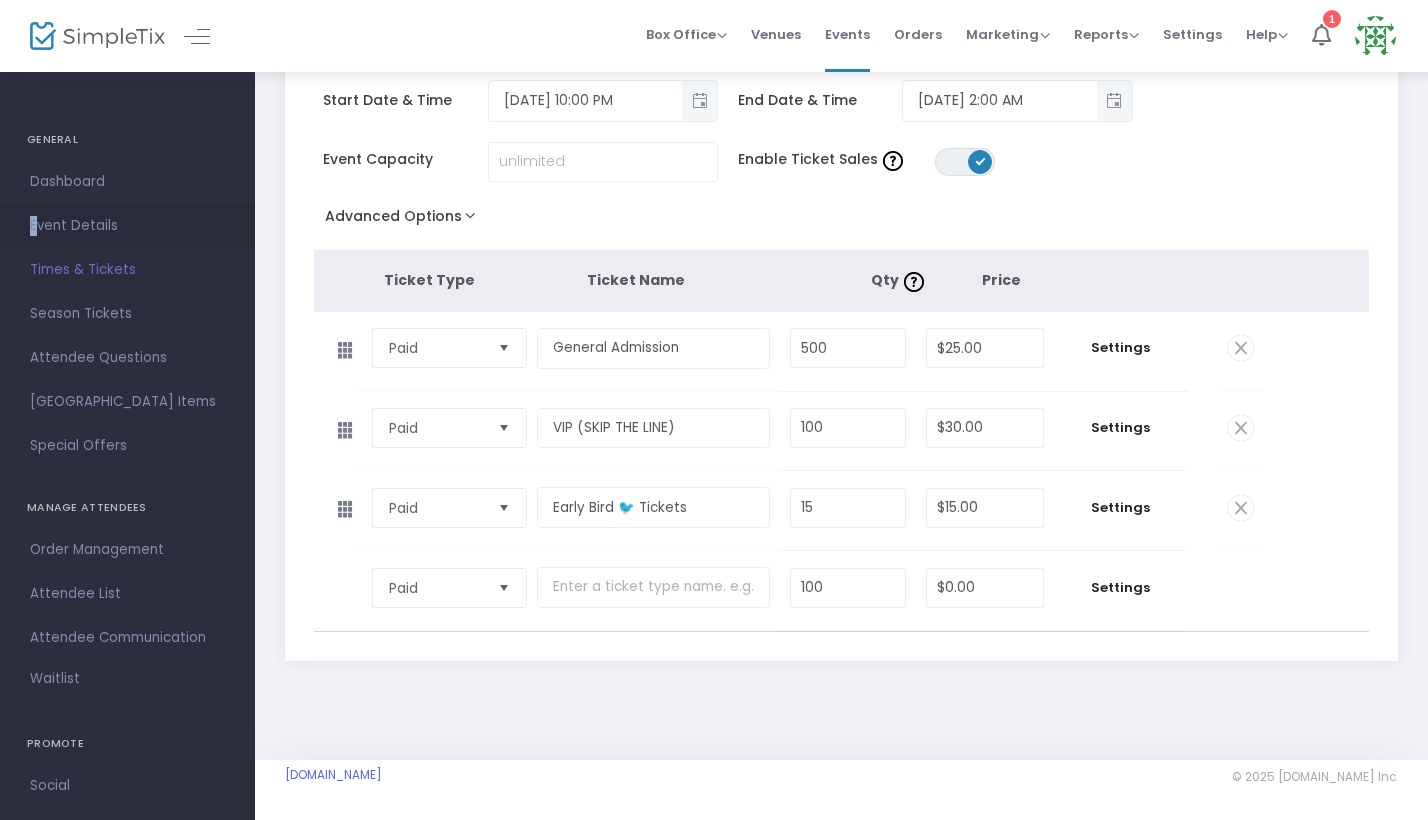 drag, startPoint x: 97, startPoint y: 181, endPoint x: 113, endPoint y: 217, distance: 39.39543 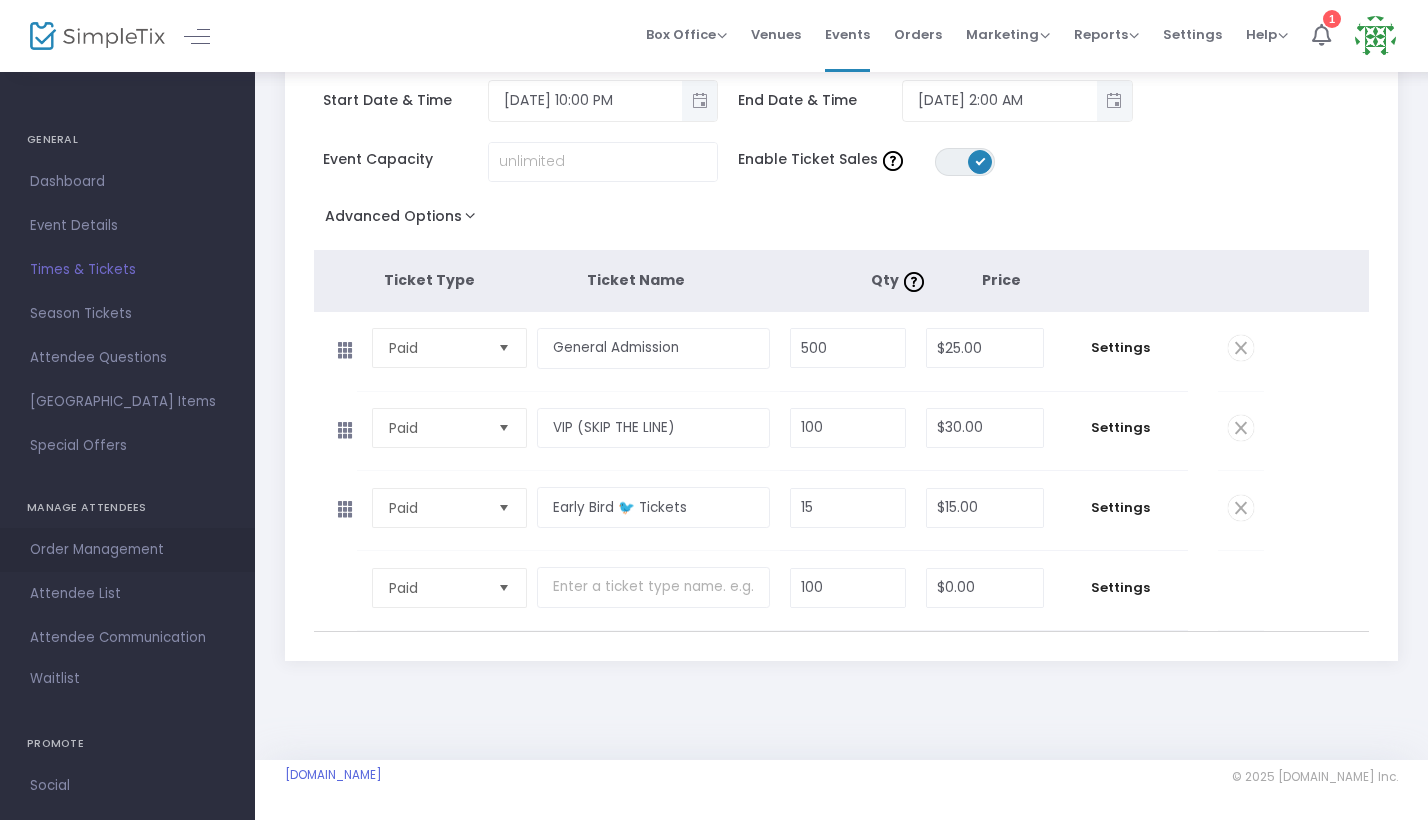 click on "Order Management" at bounding box center [127, 550] 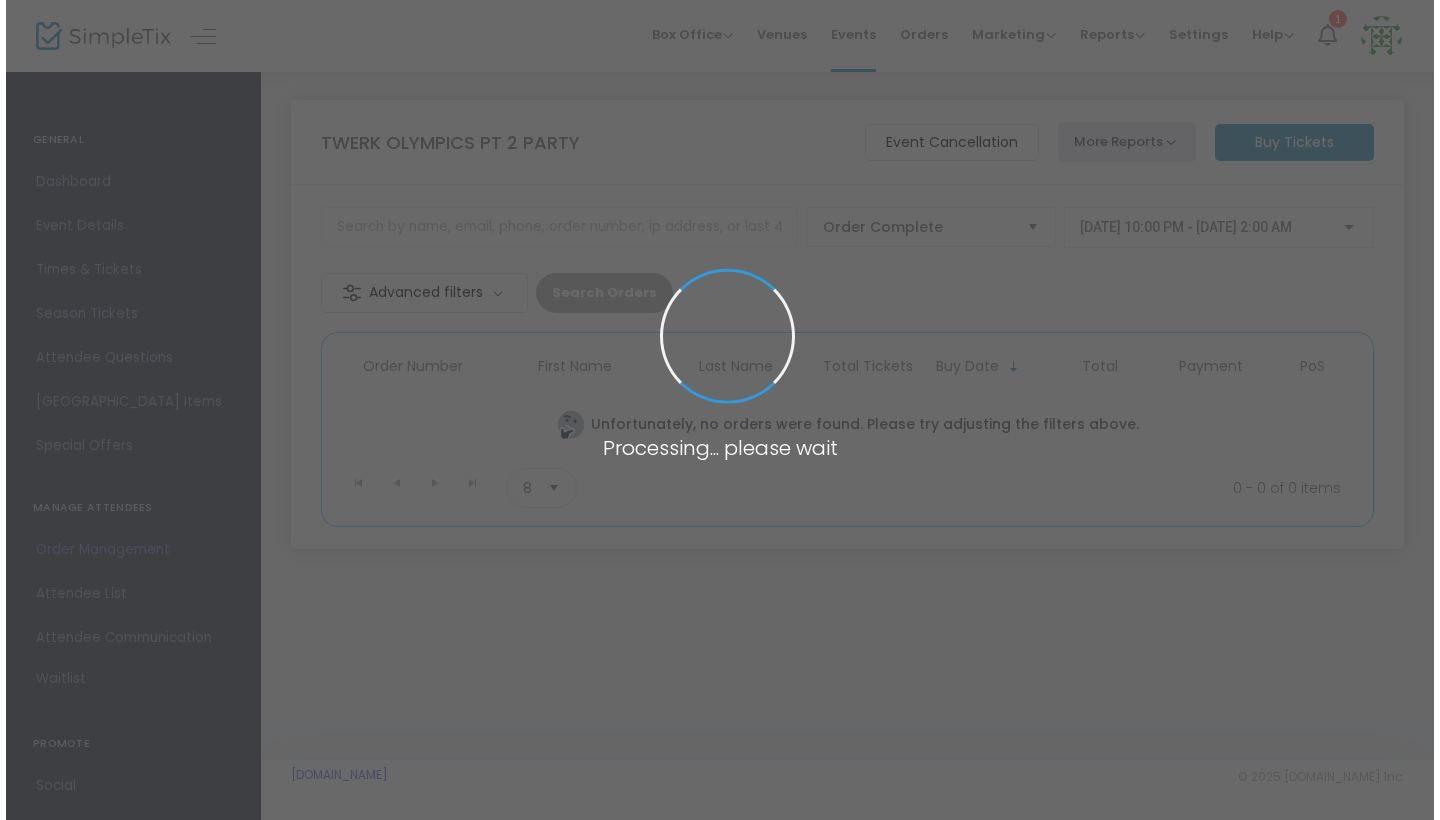 scroll, scrollTop: 0, scrollLeft: 0, axis: both 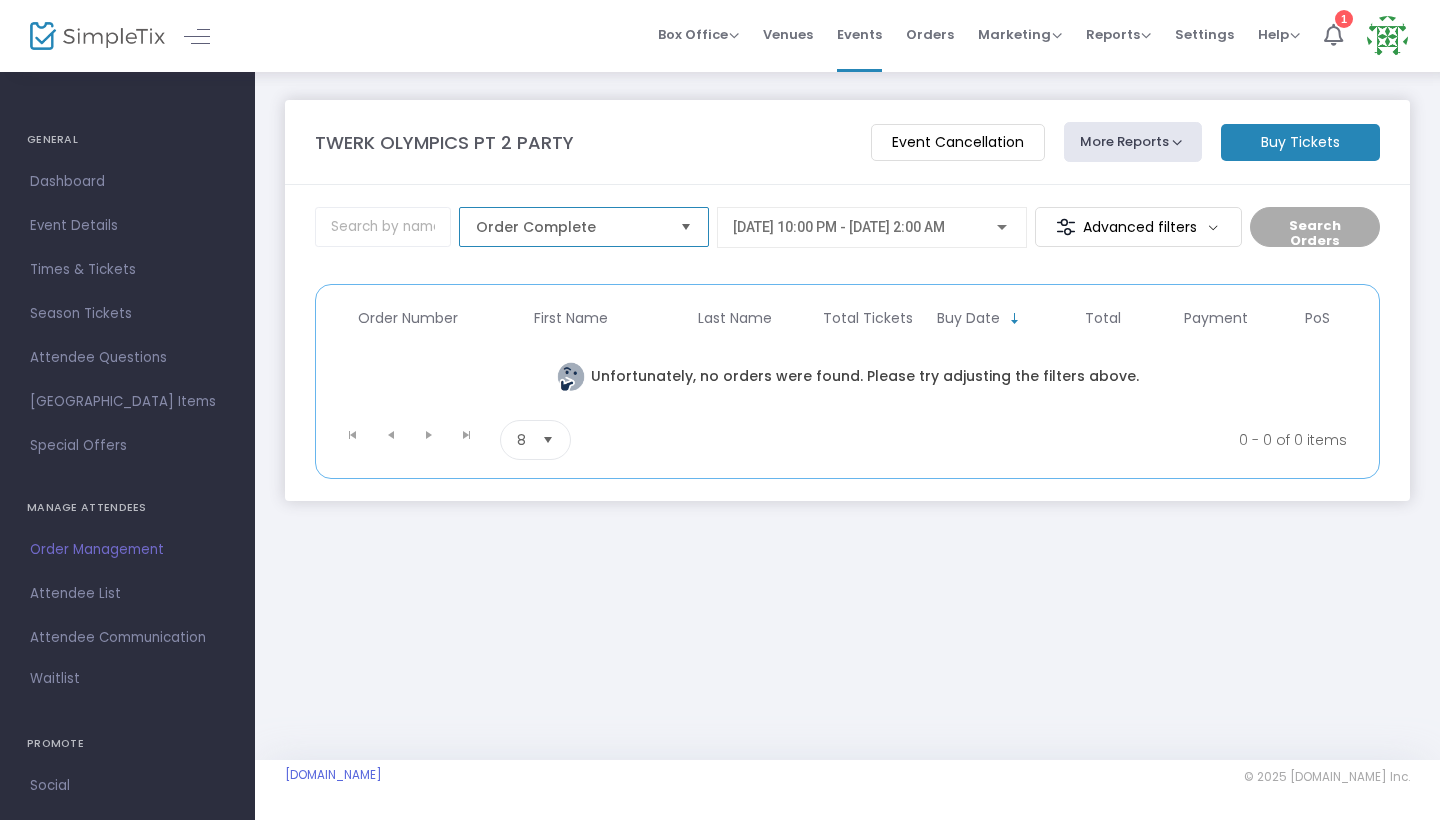 click on "Order Complete" at bounding box center (570, 227) 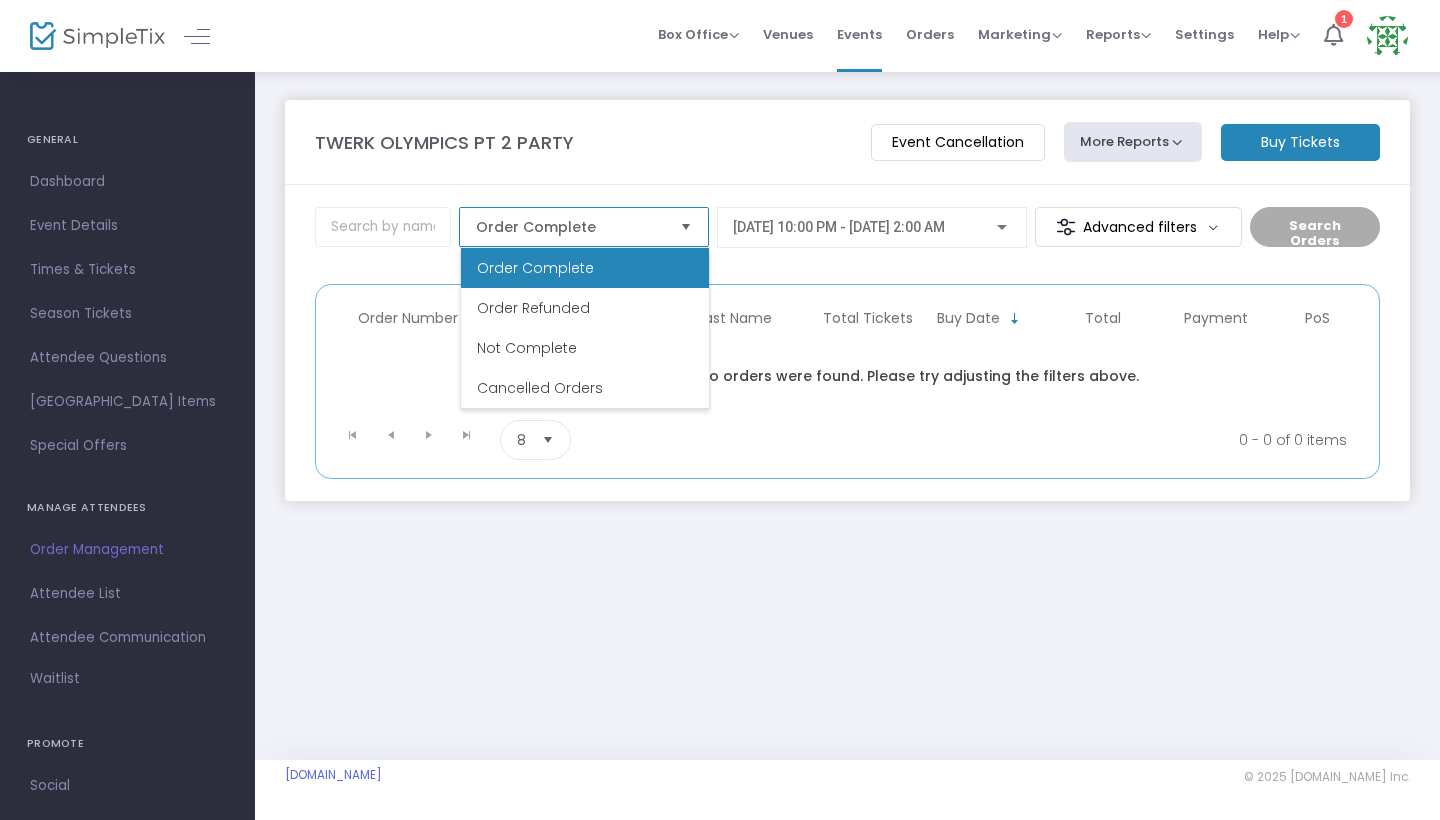 click on "Order Complete" at bounding box center (570, 227) 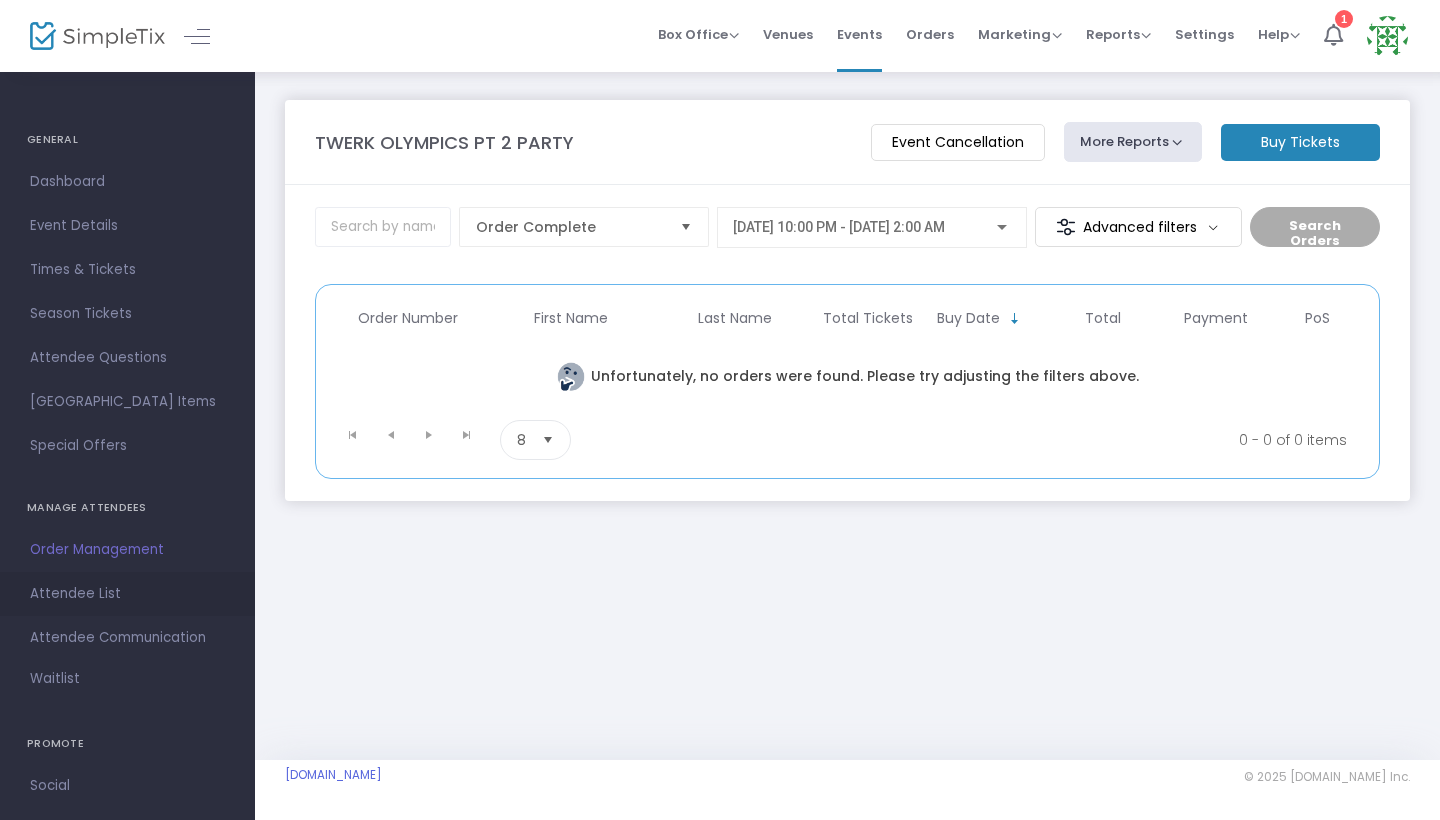 click on "Attendee List" at bounding box center (127, 594) 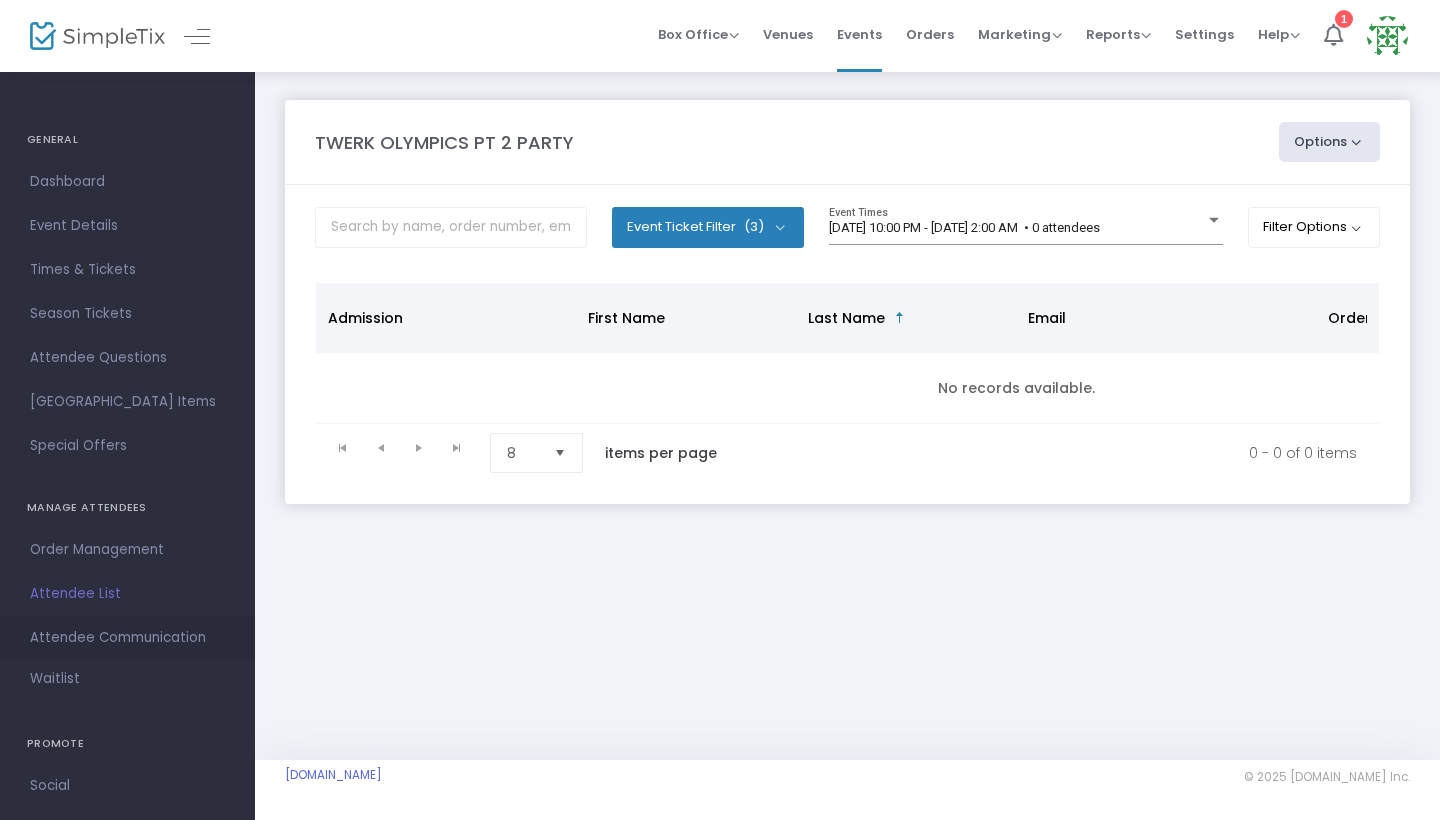 click on "Attendee Communication" at bounding box center [127, 638] 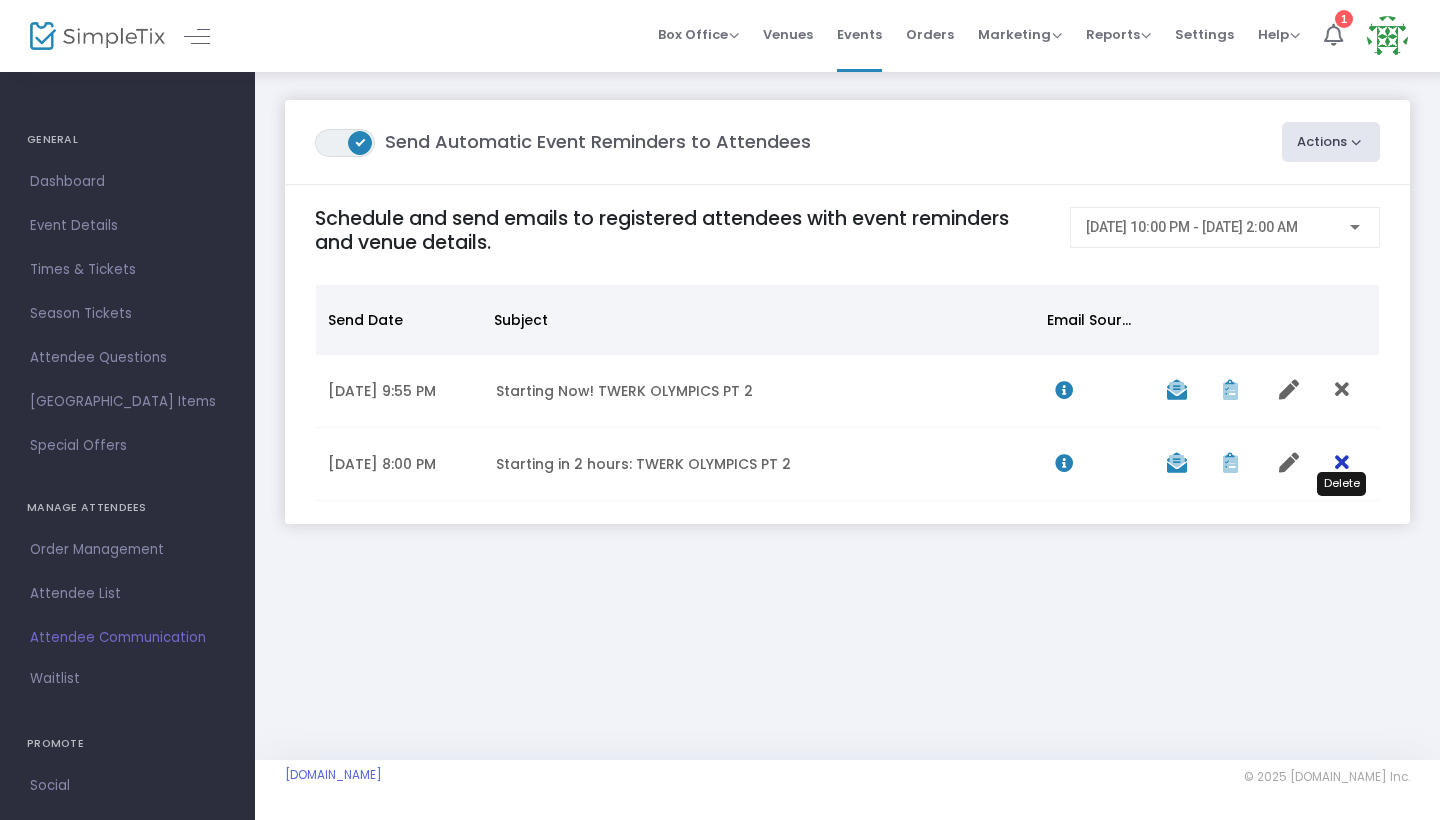 click 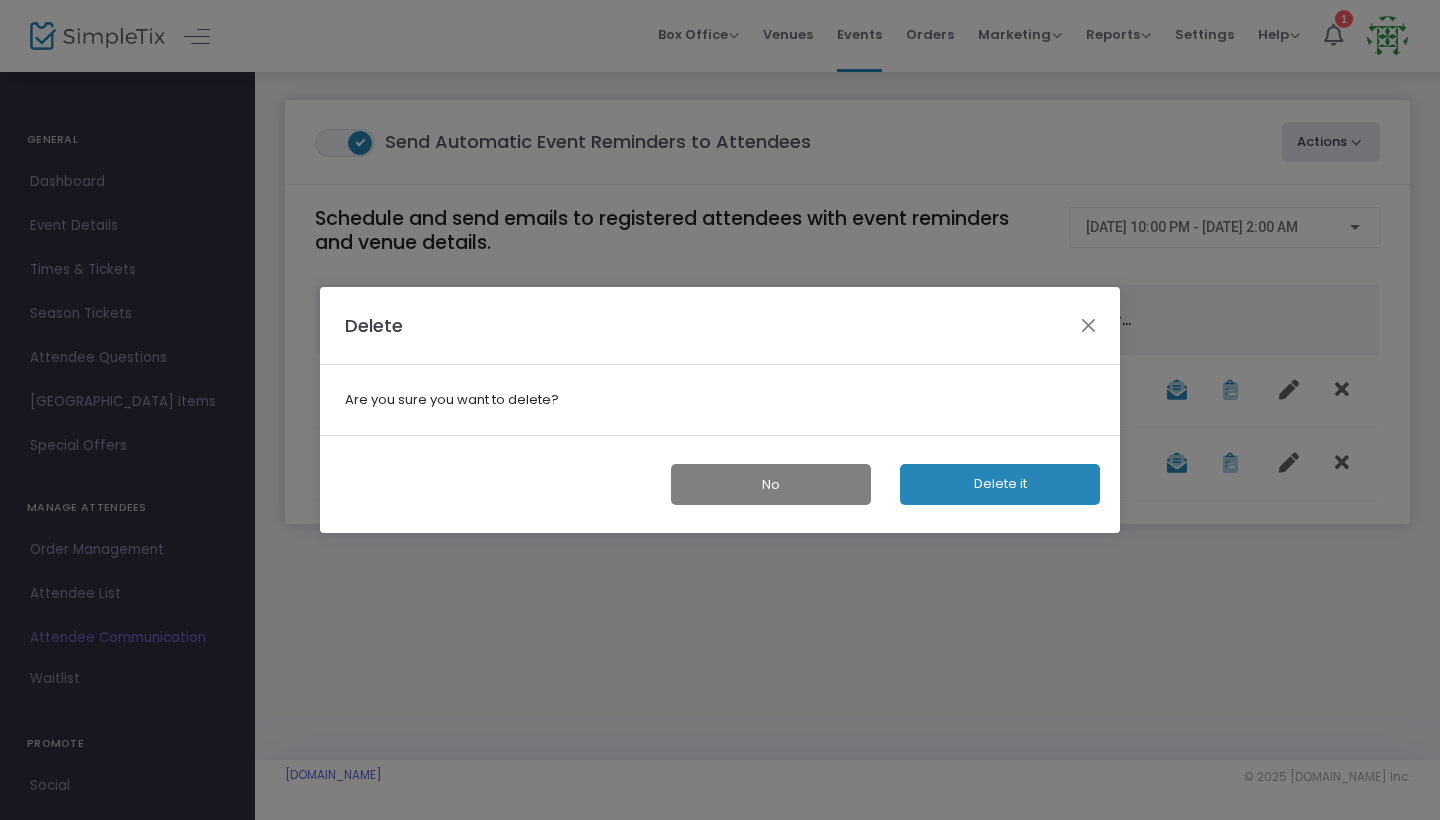 click on "Delete it" 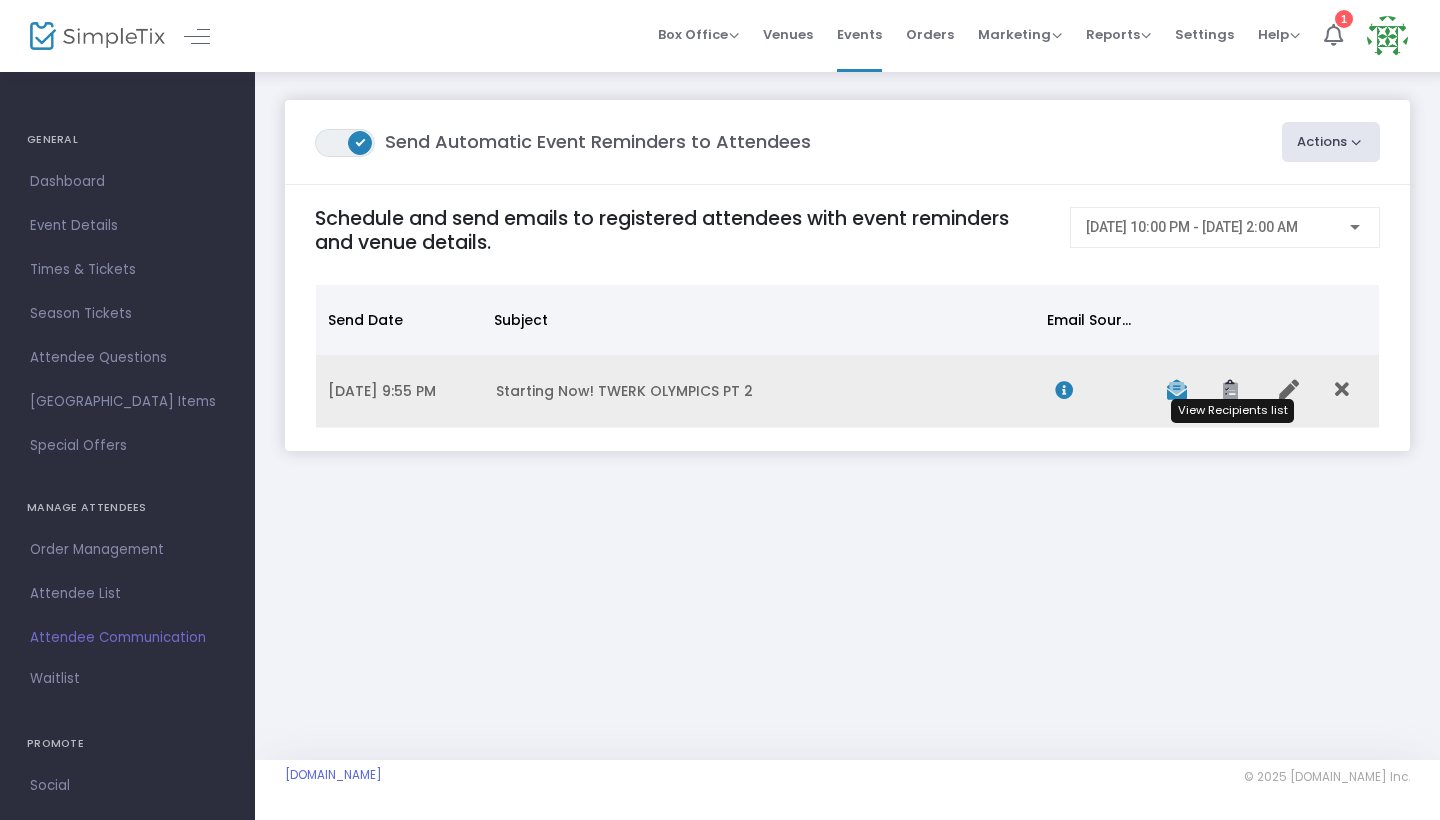 click 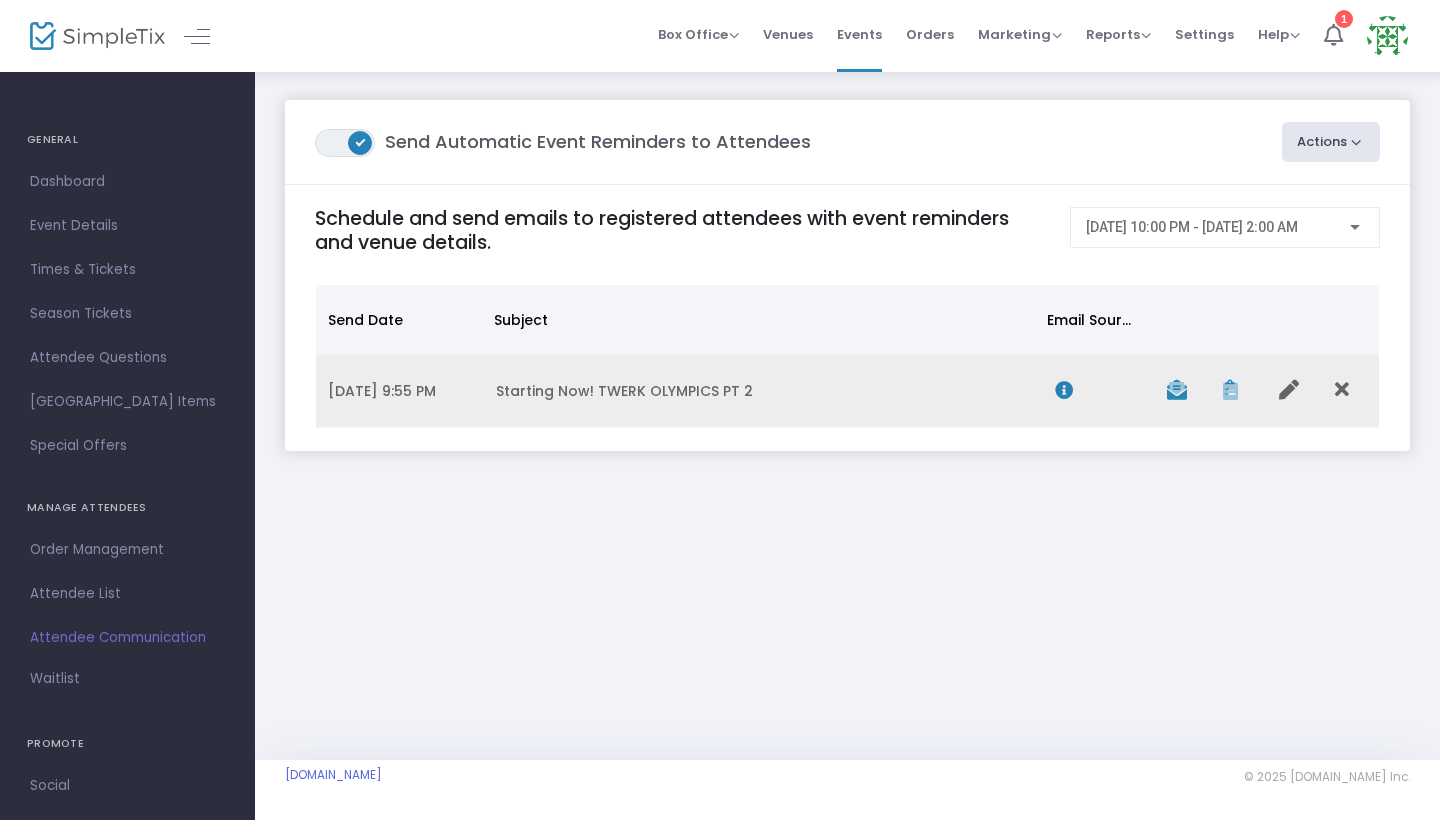 click 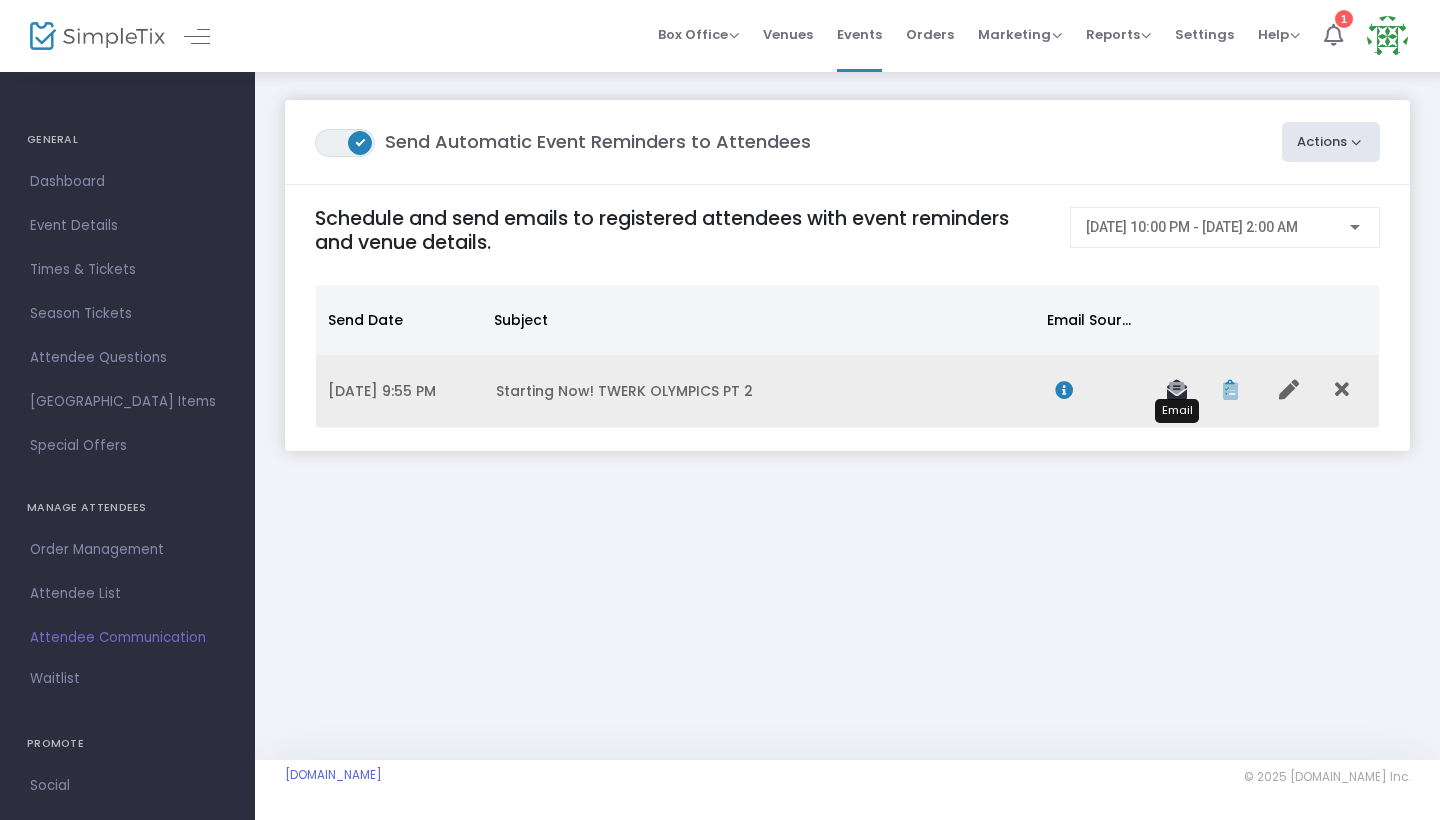 click 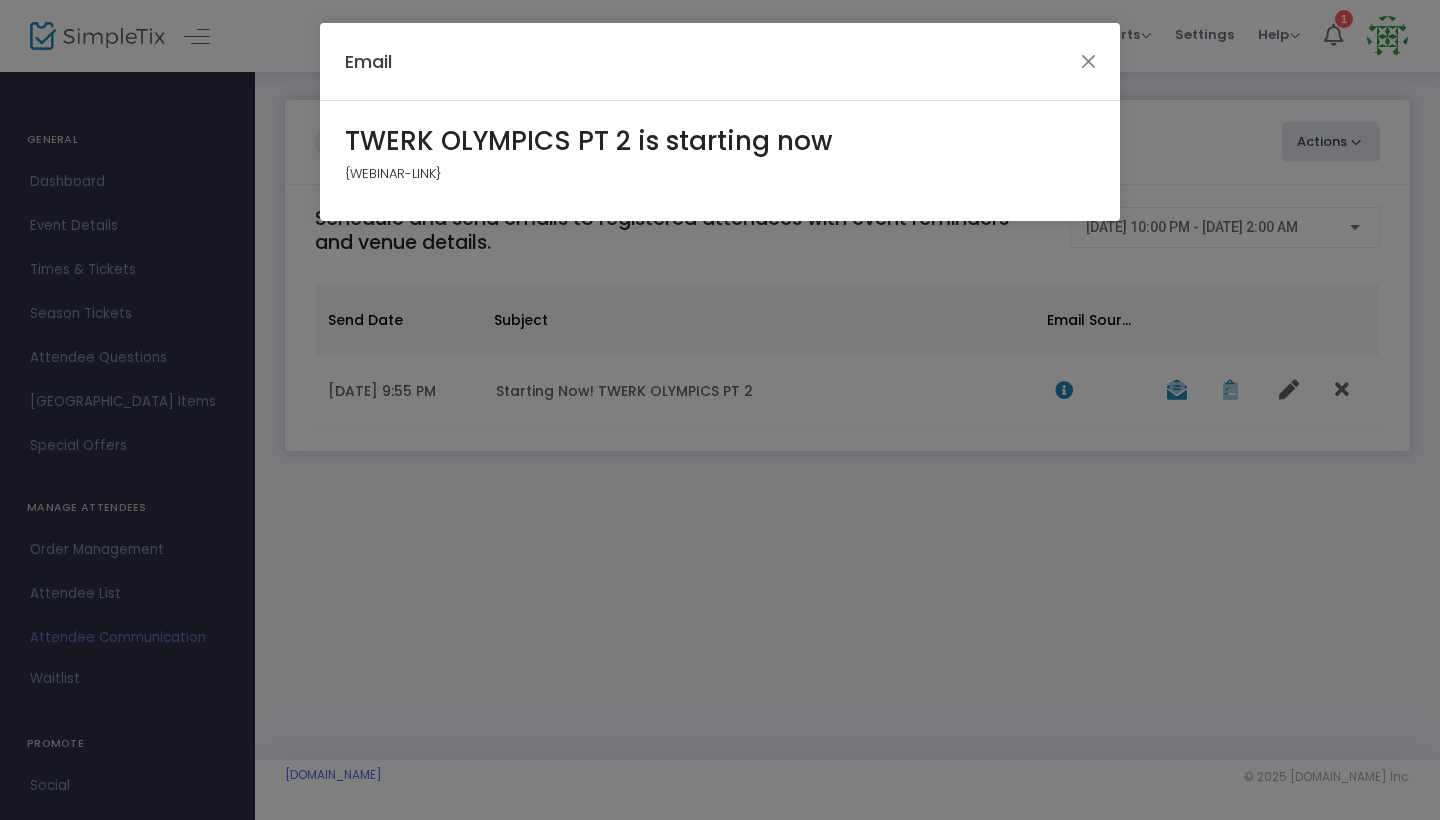 click on "TWERK OLYMPICS PT 2 is starting now" 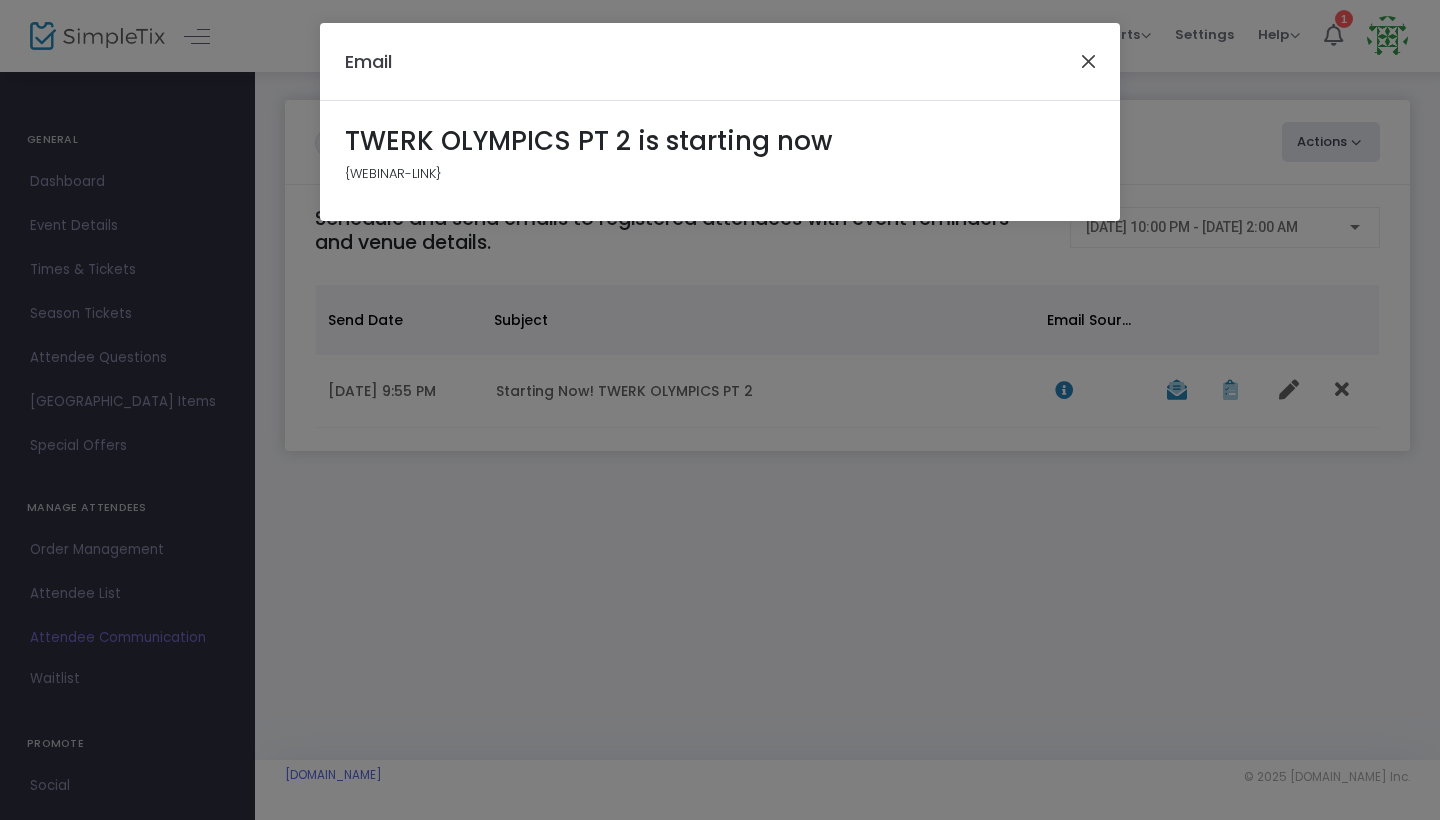 click 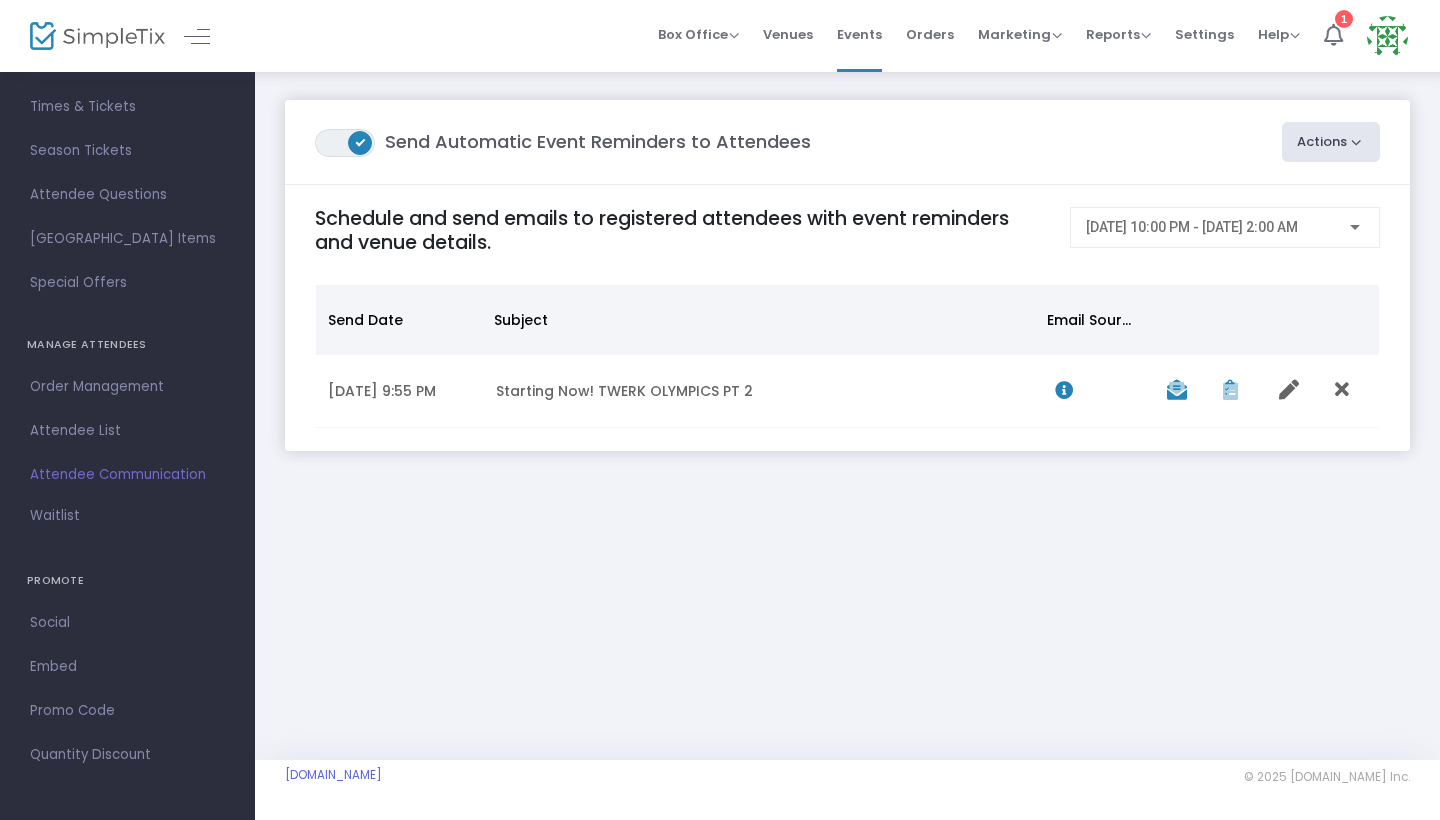 scroll, scrollTop: 163, scrollLeft: 0, axis: vertical 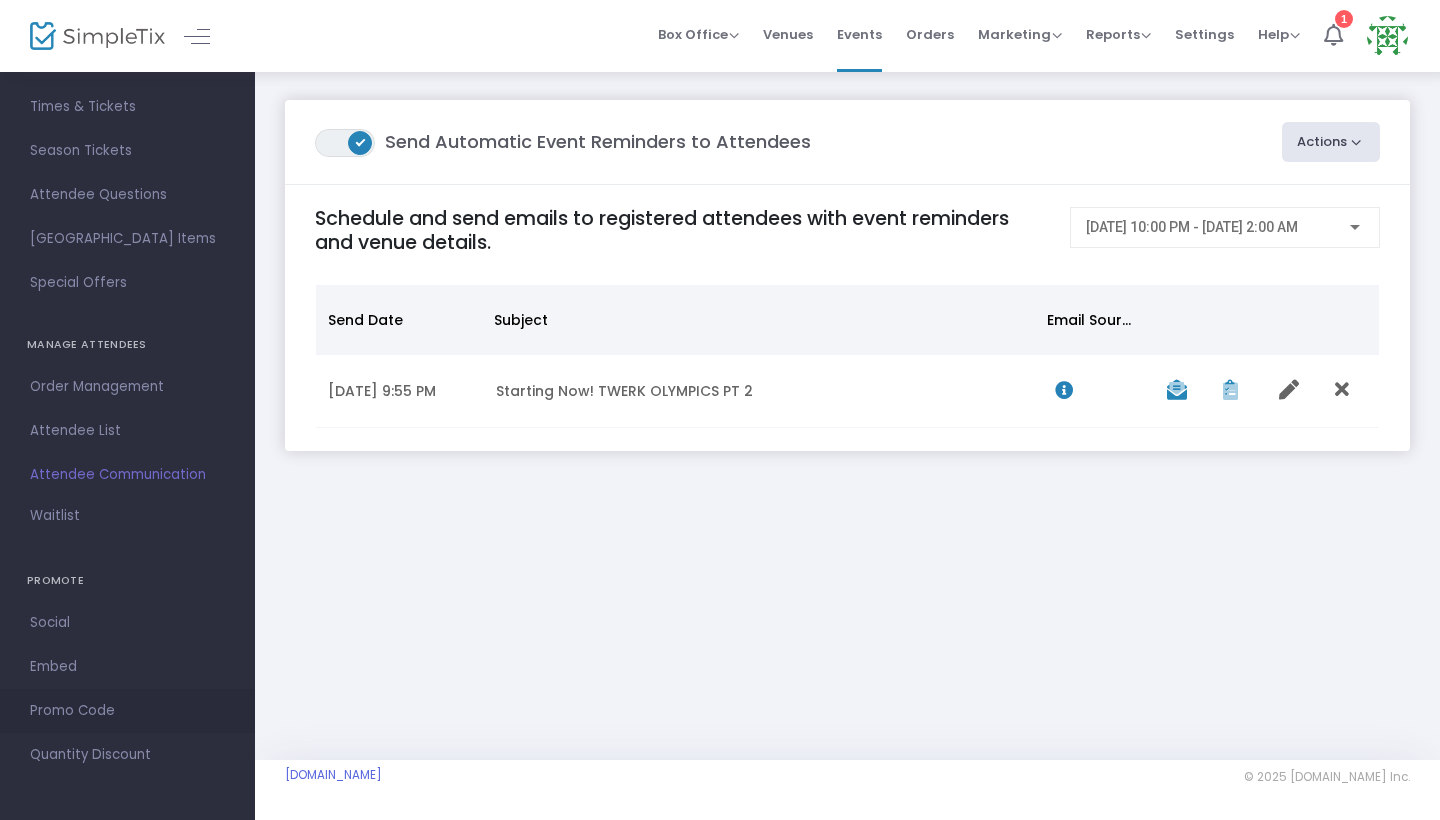 click on "Promo Code" at bounding box center [127, 711] 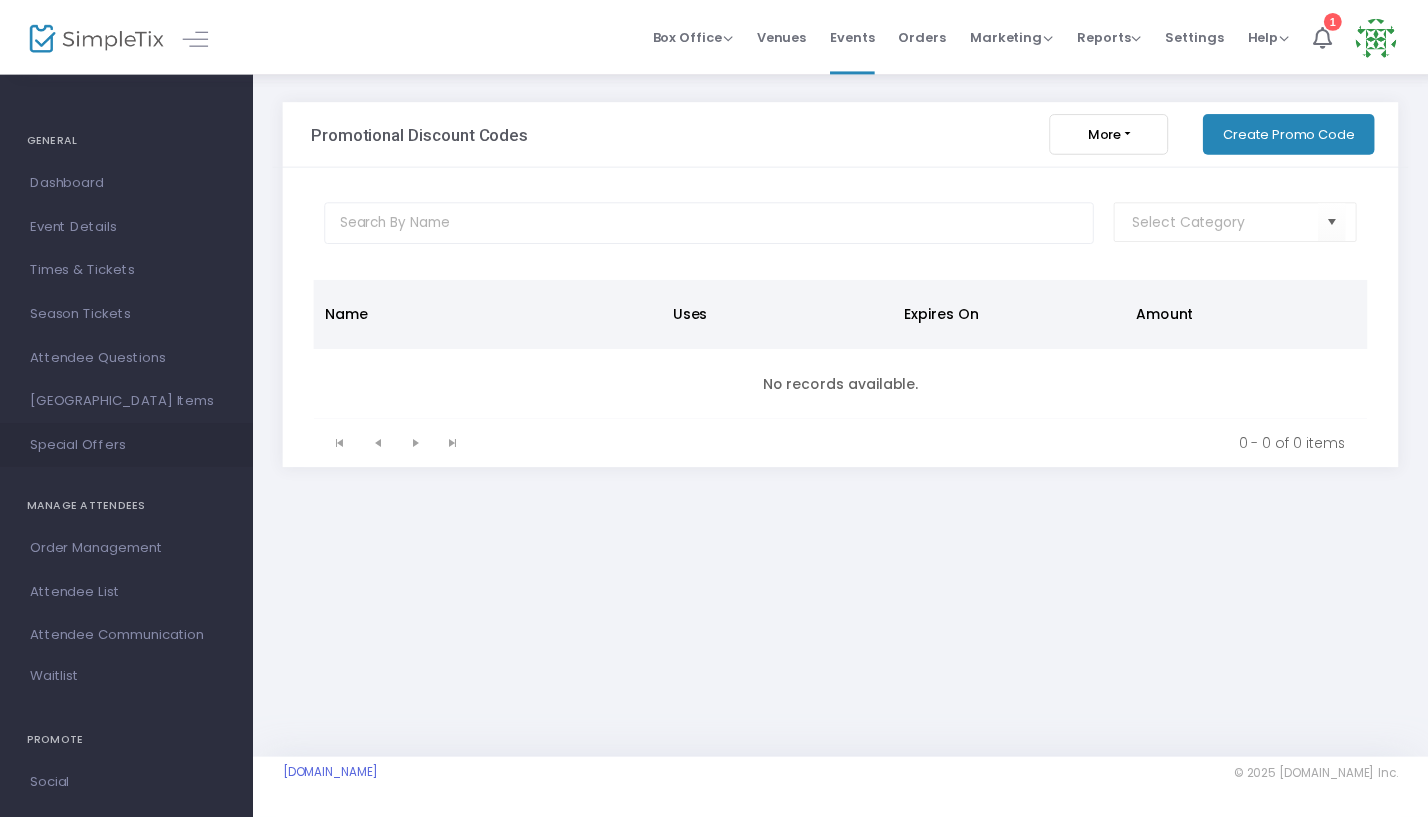 scroll, scrollTop: 0, scrollLeft: 0, axis: both 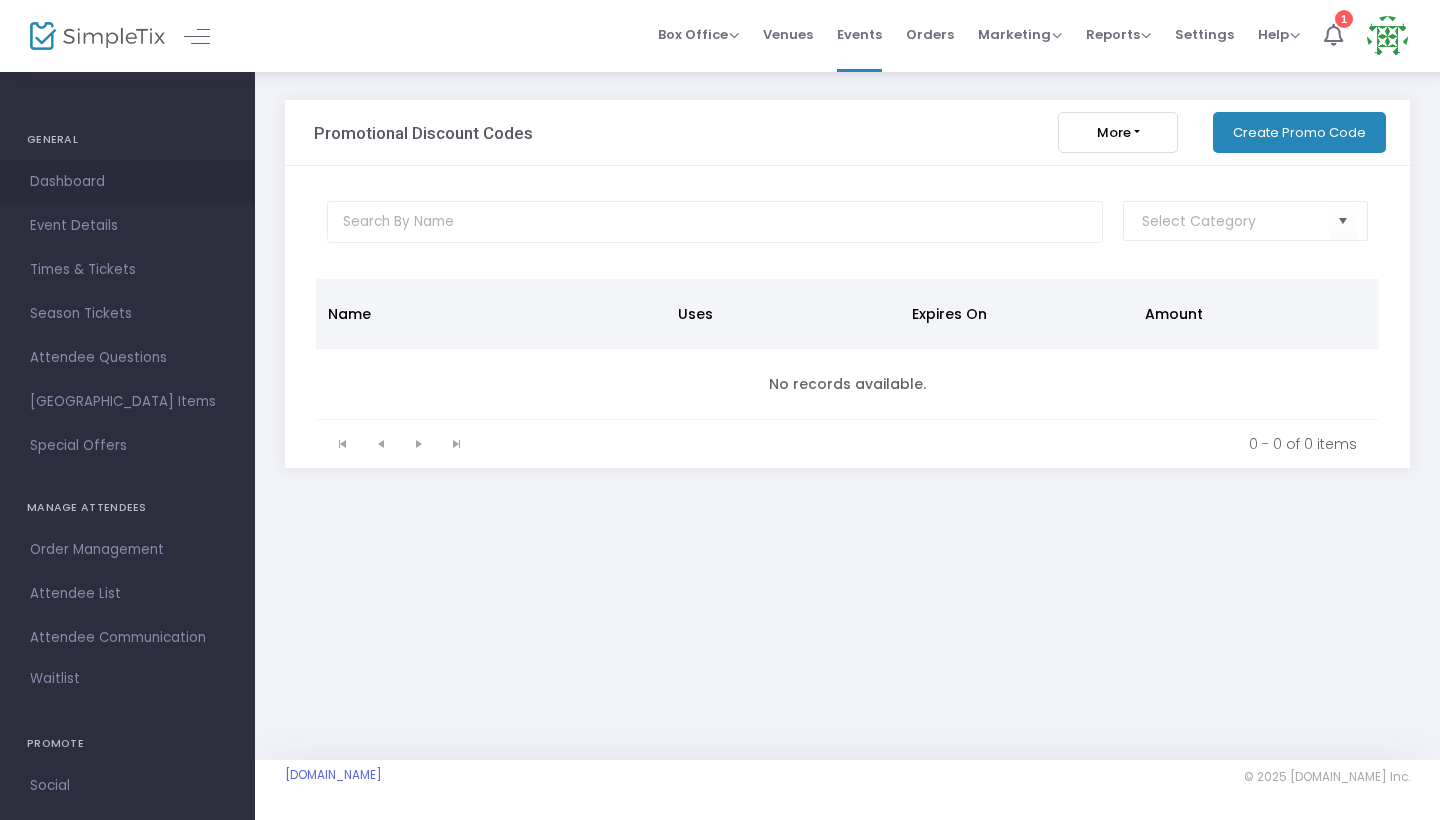 click on "Dashboard" at bounding box center [127, 182] 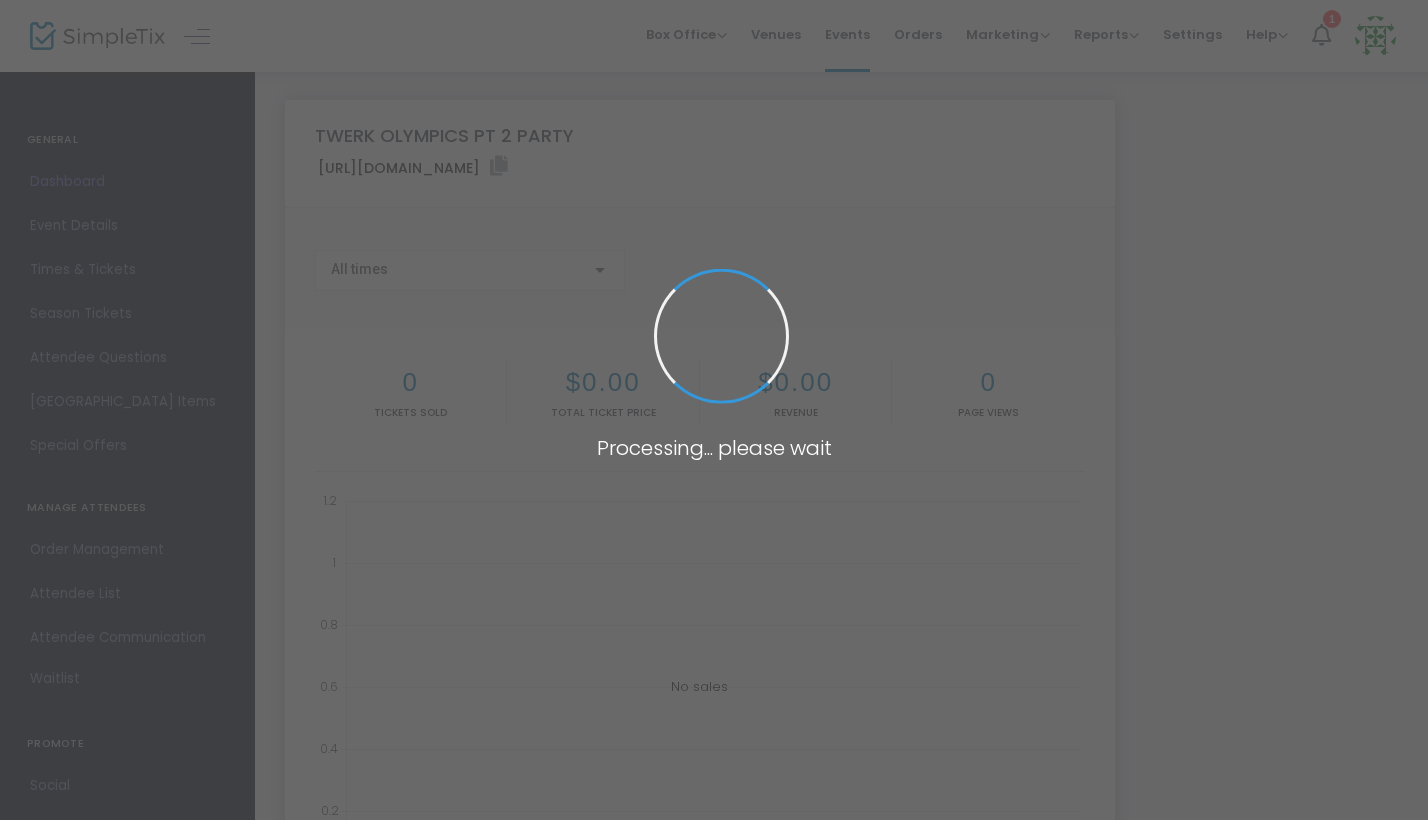 type on "[URL][DOMAIN_NAME]" 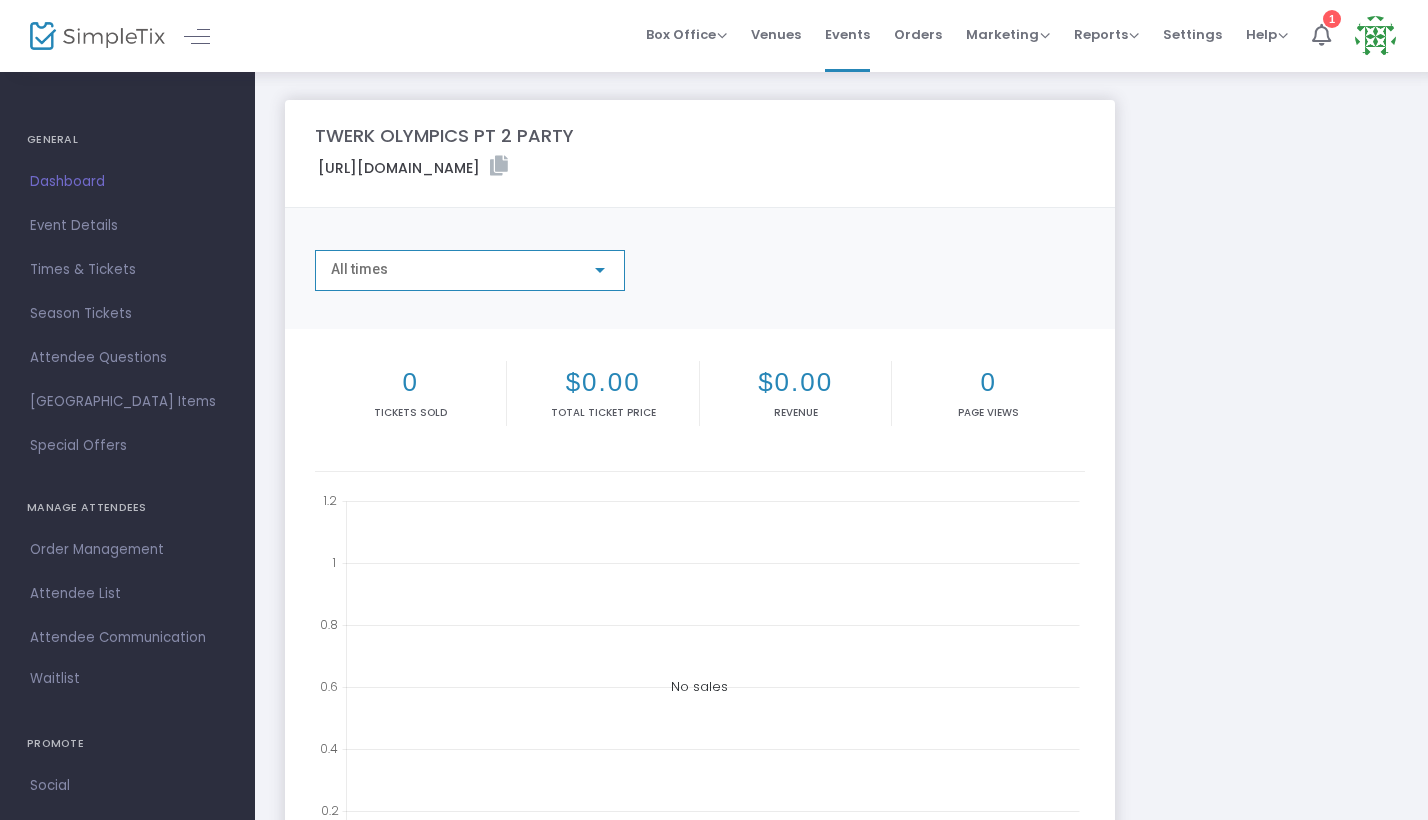 click on "All times" at bounding box center (461, 270) 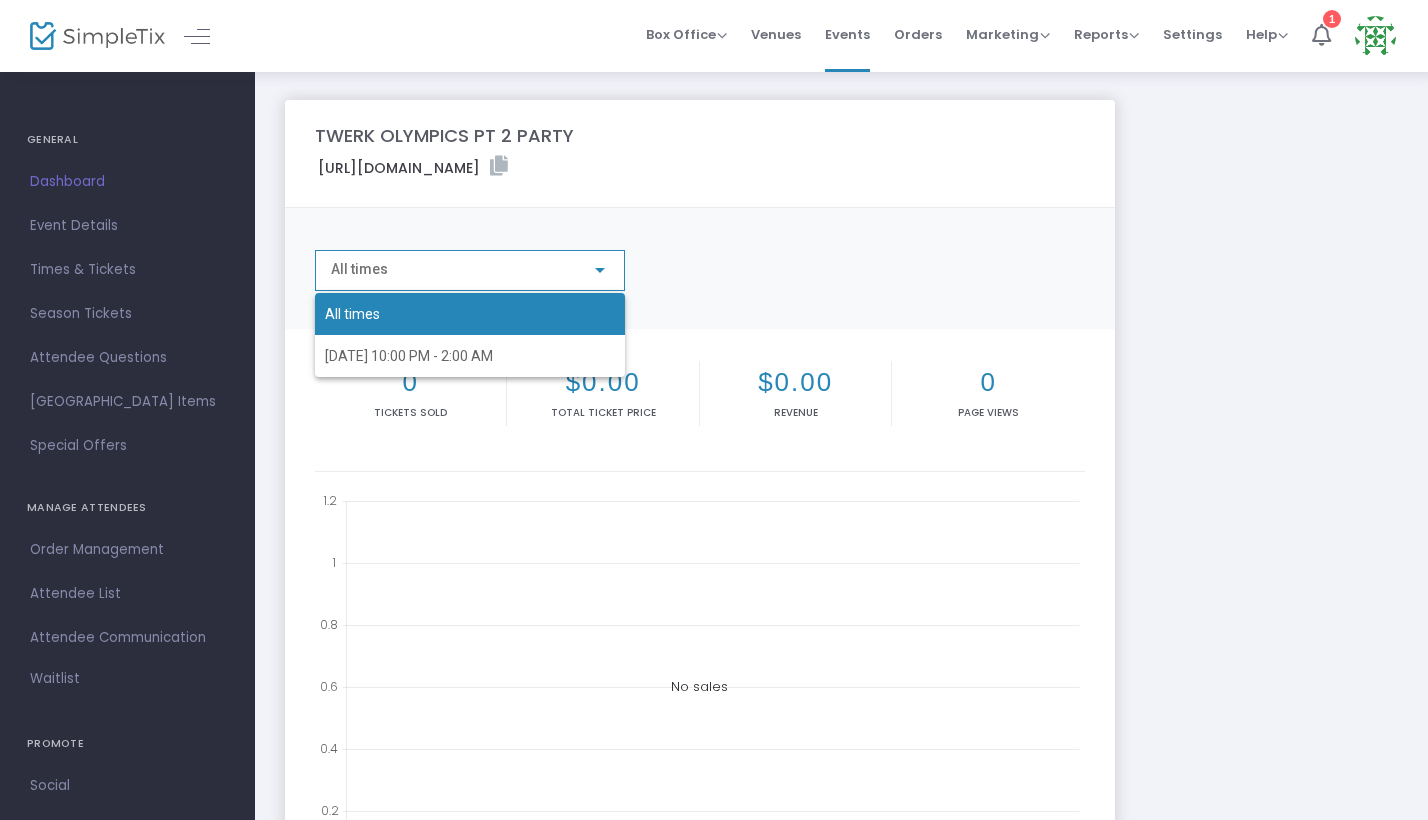 click at bounding box center (714, 410) 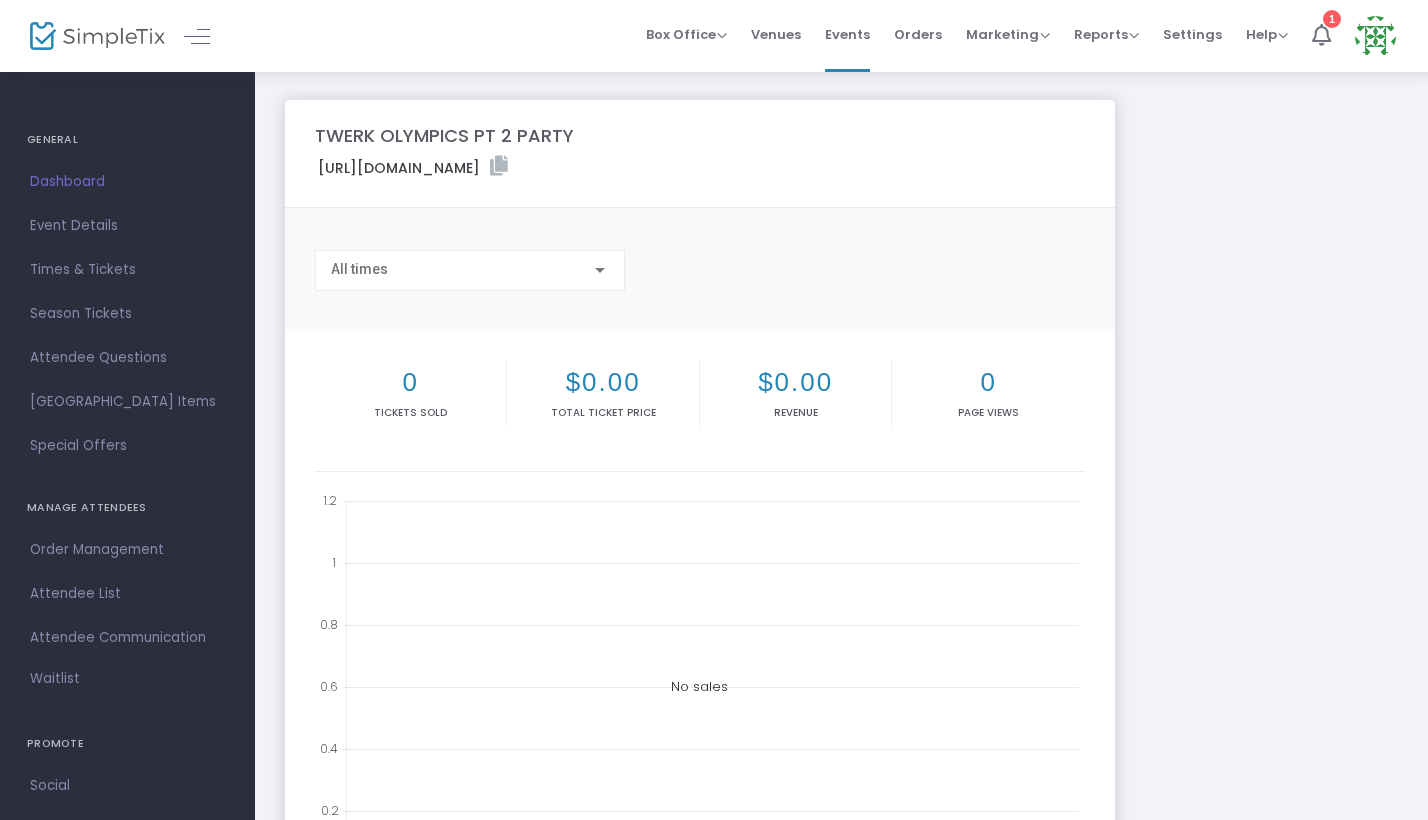 drag, startPoint x: 162, startPoint y: 227, endPoint x: 283, endPoint y: 282, distance: 132.91351 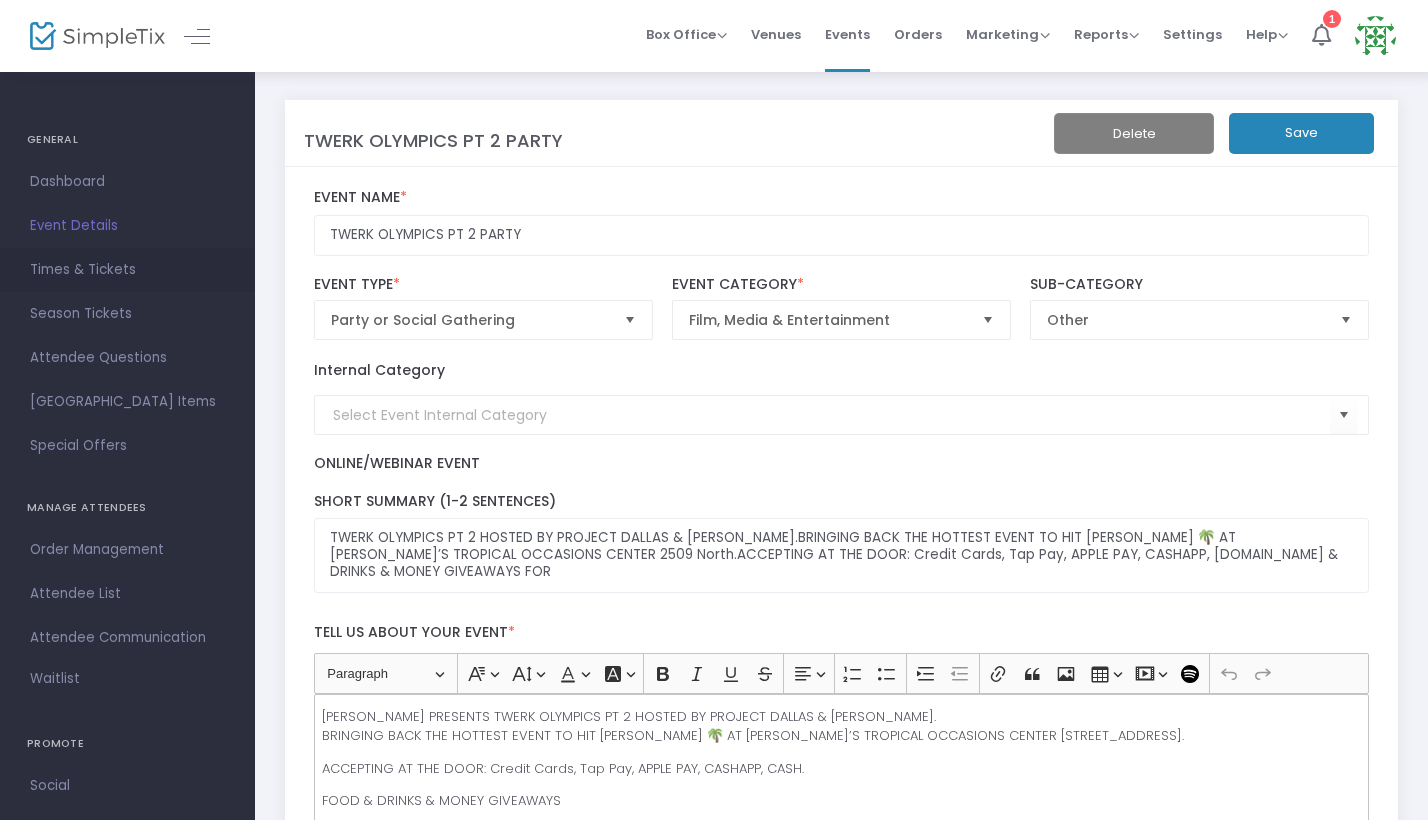 click on "Times & Tickets" at bounding box center [127, 270] 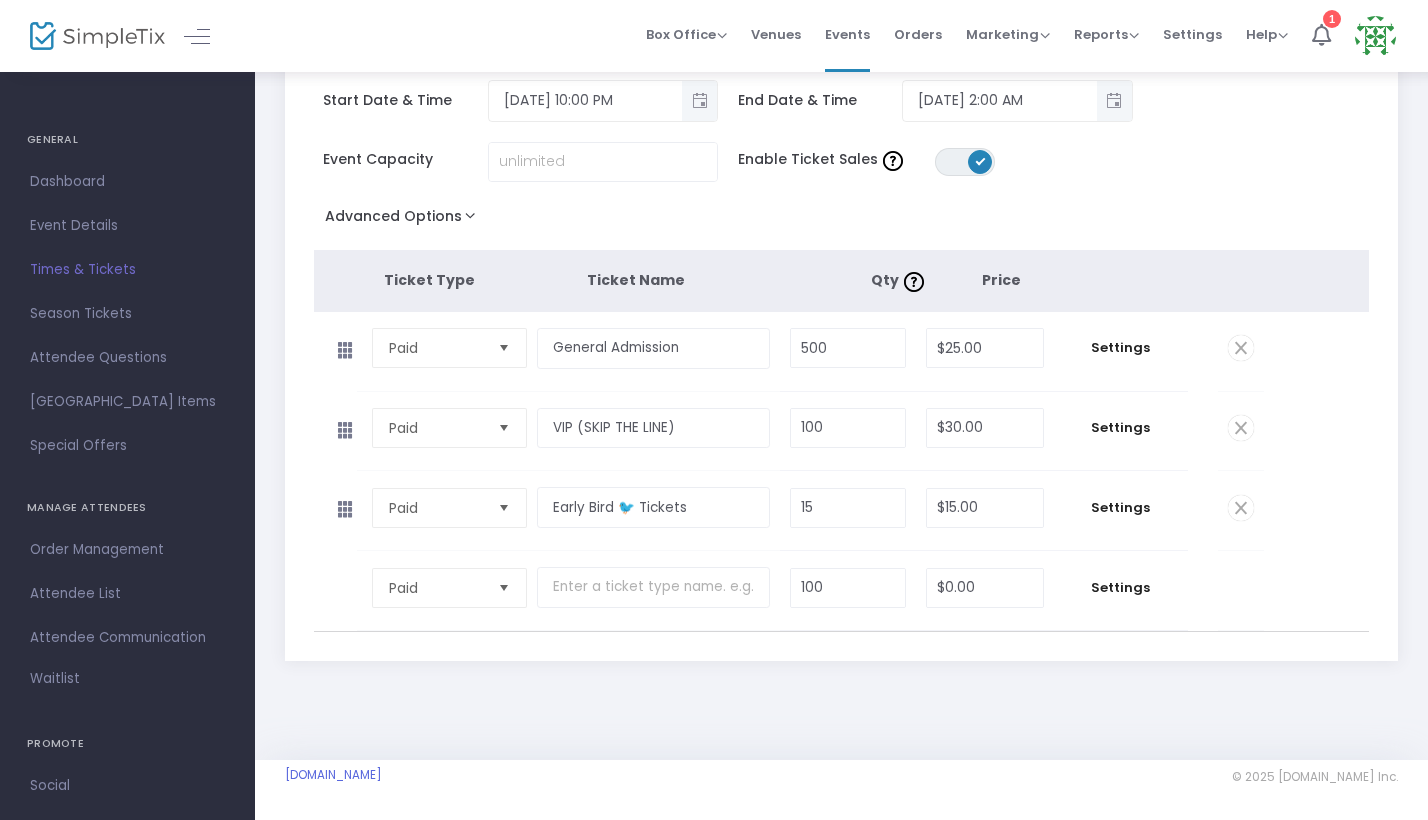 scroll, scrollTop: 126, scrollLeft: 0, axis: vertical 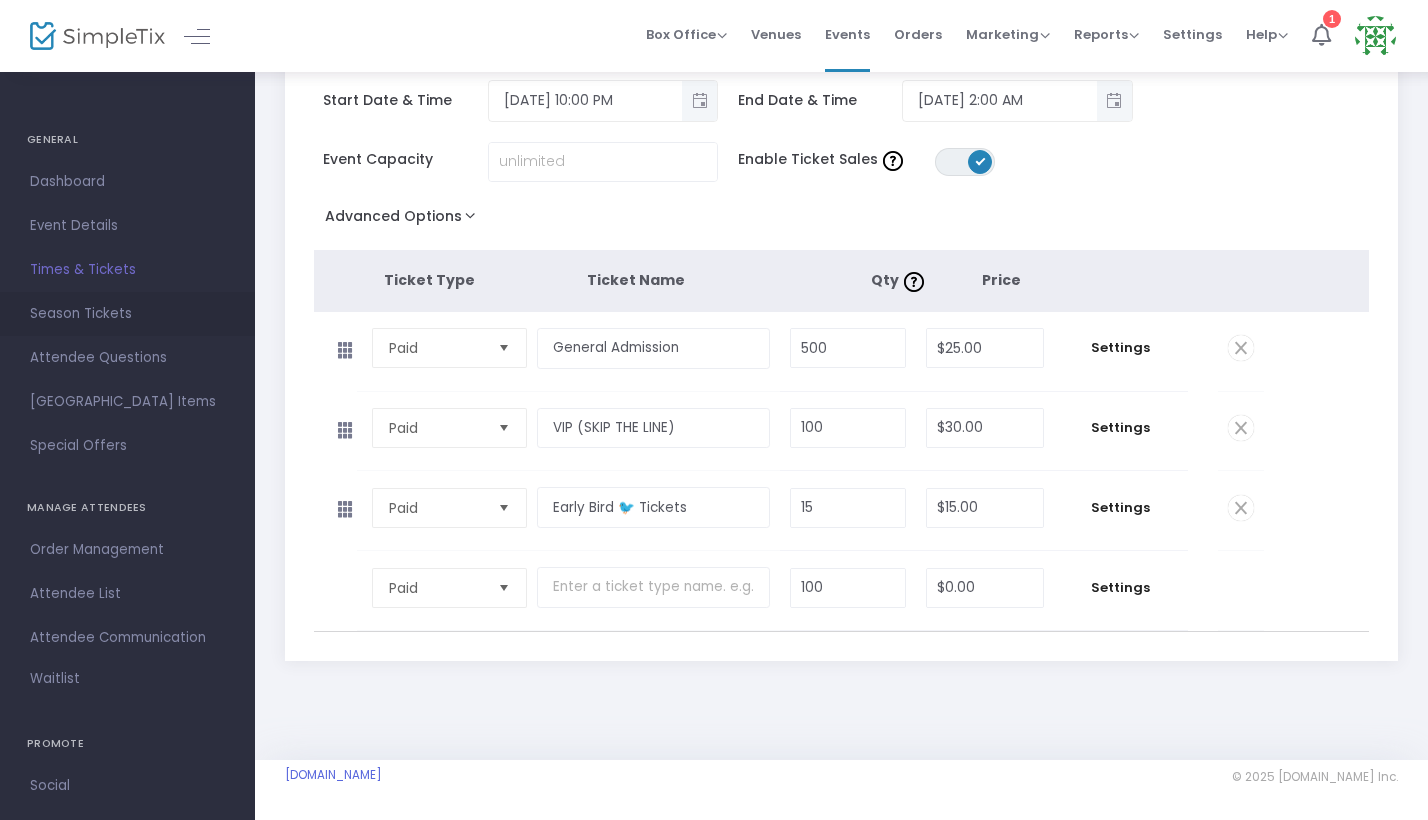 click on "Season Tickets" at bounding box center (127, 314) 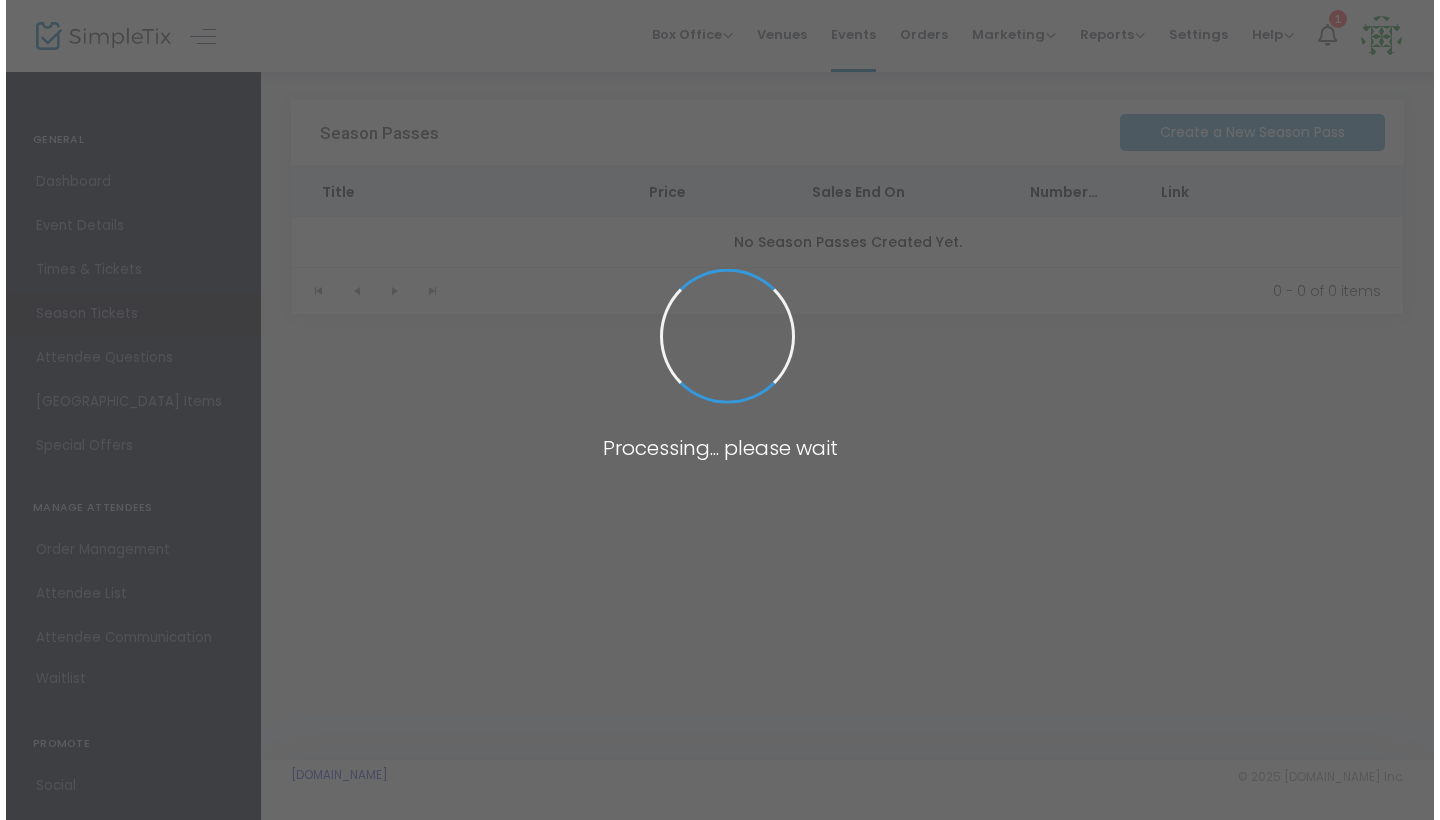 scroll, scrollTop: 0, scrollLeft: 0, axis: both 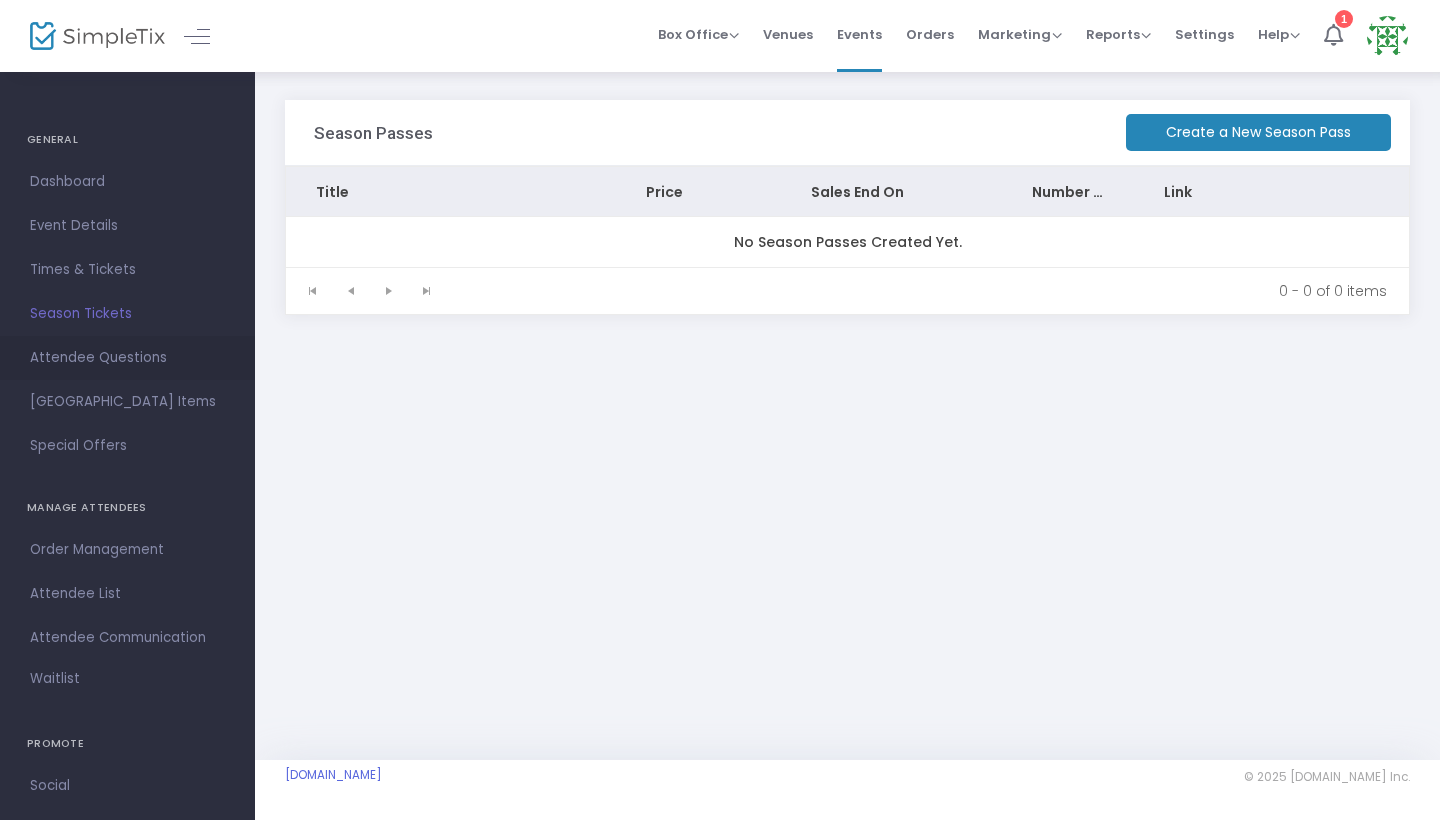 click on "Attendee Questions" at bounding box center [127, 358] 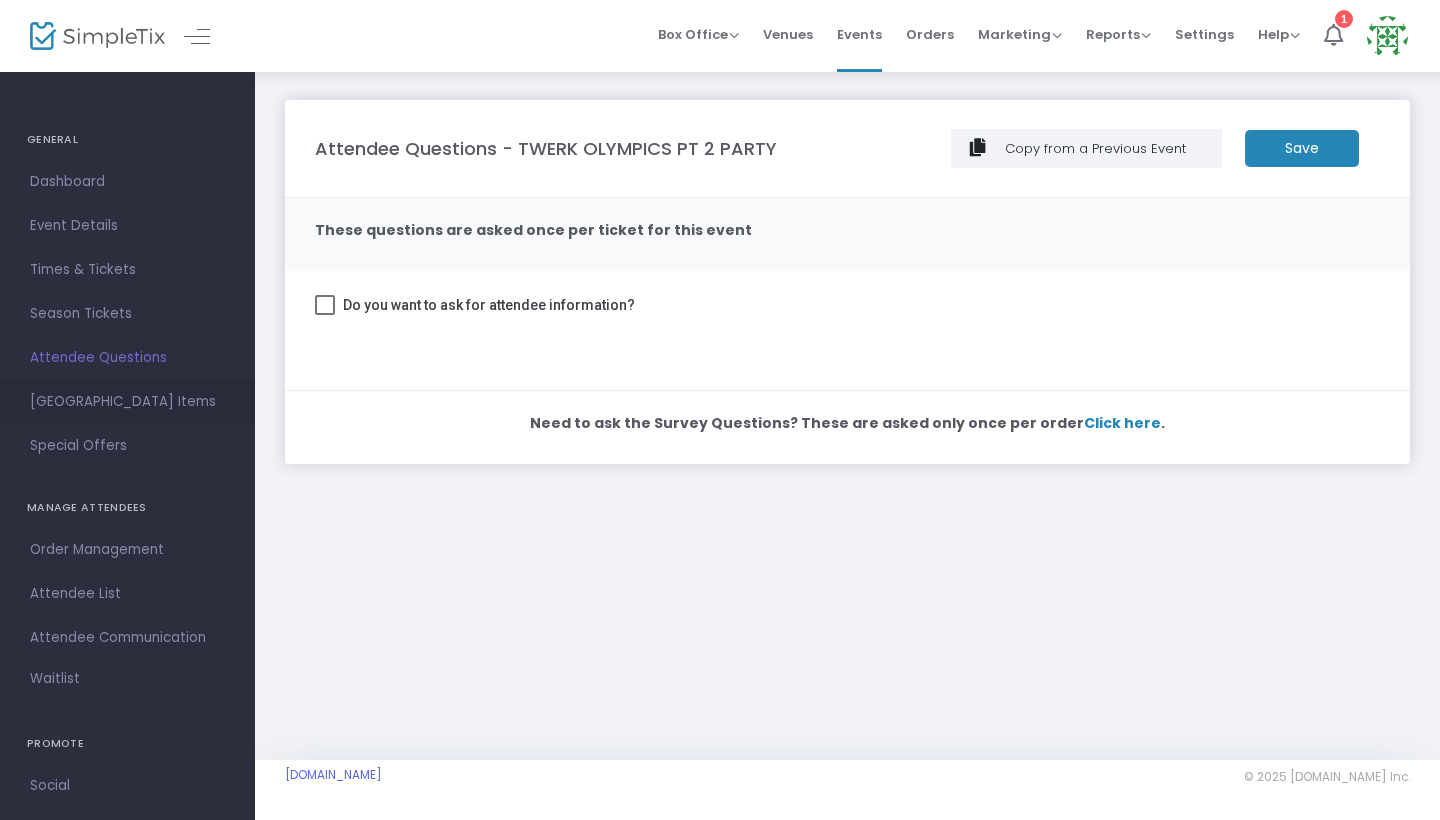 click on "[GEOGRAPHIC_DATA] Items" at bounding box center [127, 402] 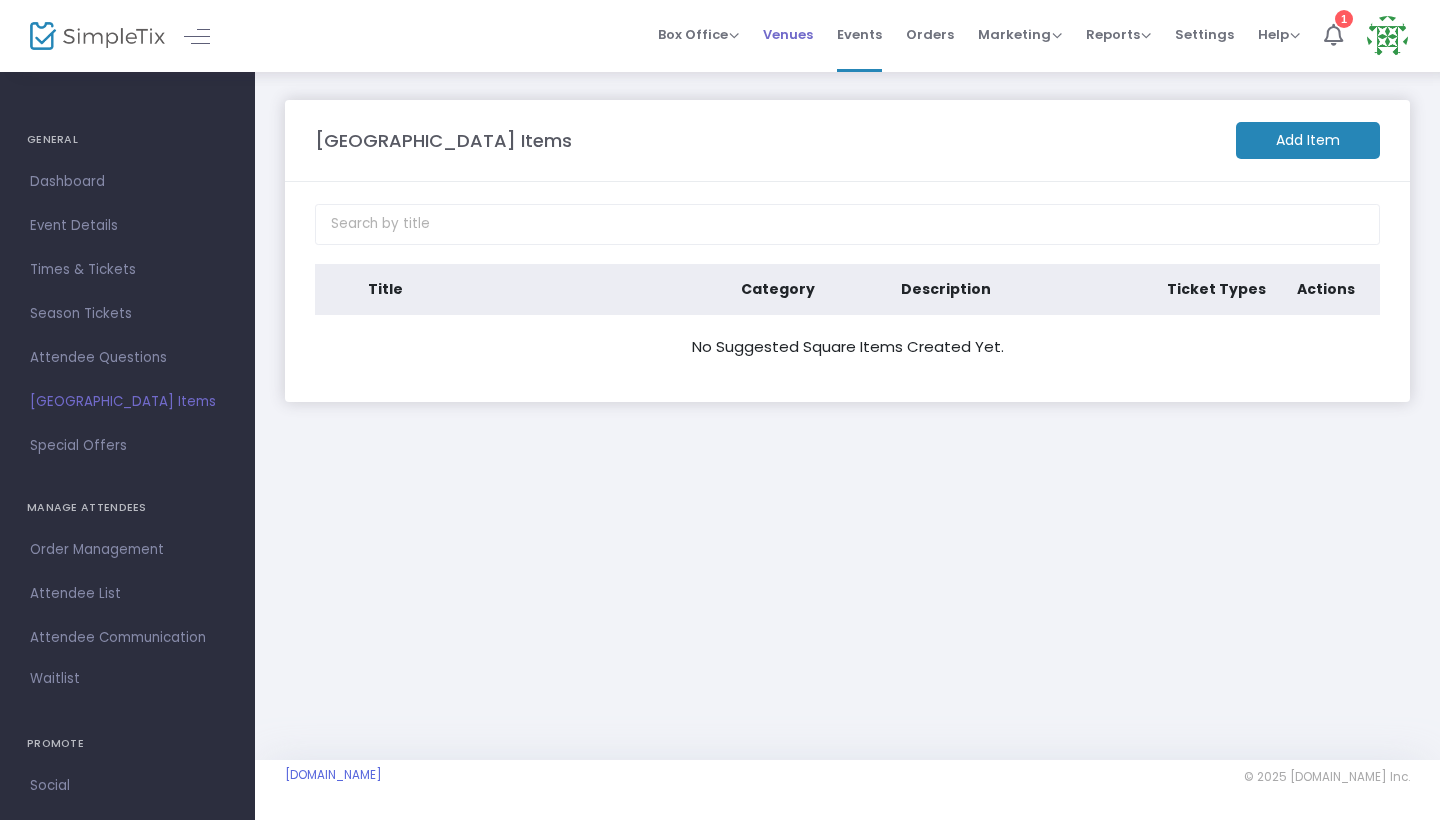 click on "Venues" at bounding box center (788, 34) 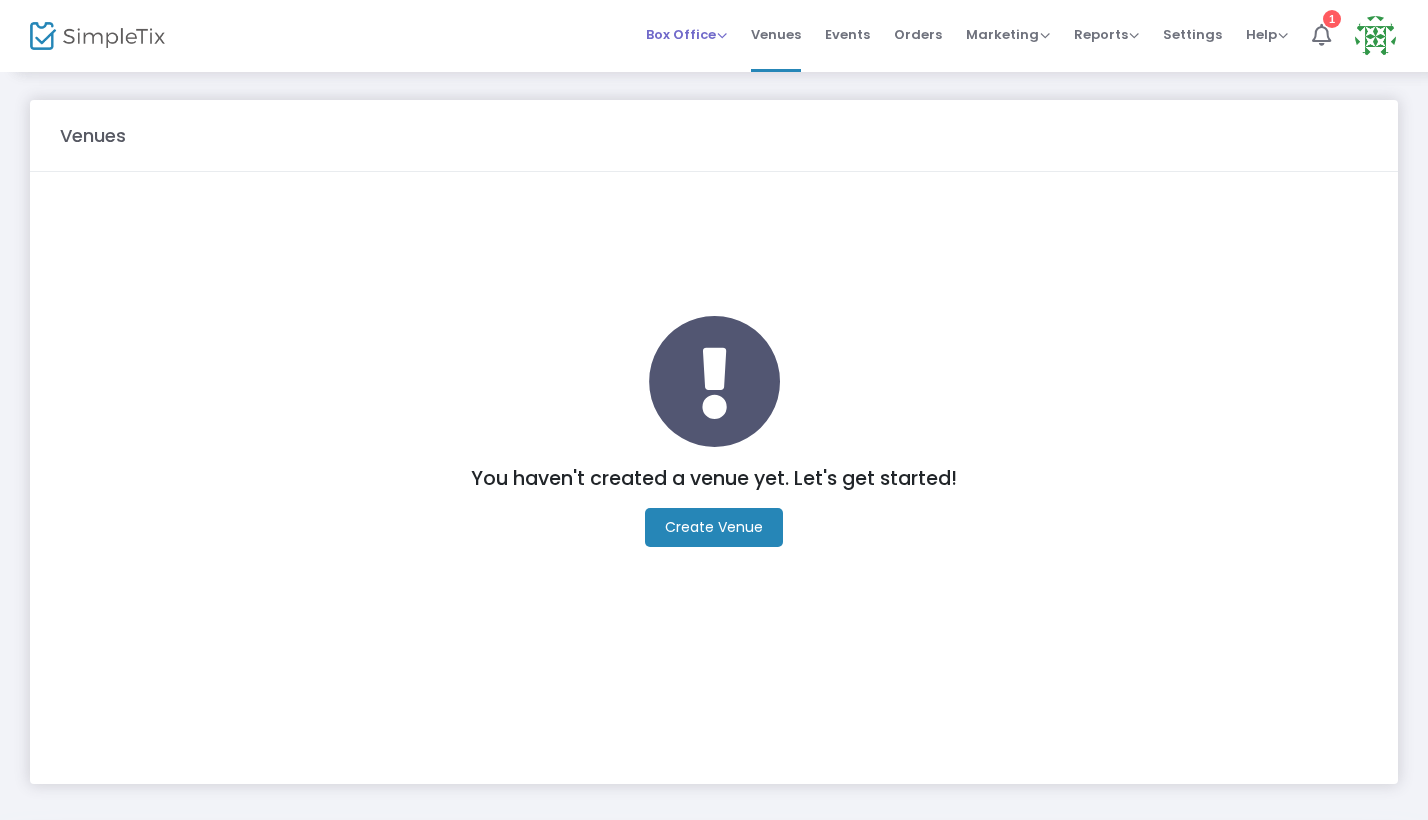 click on "Box Office" at bounding box center (686, 34) 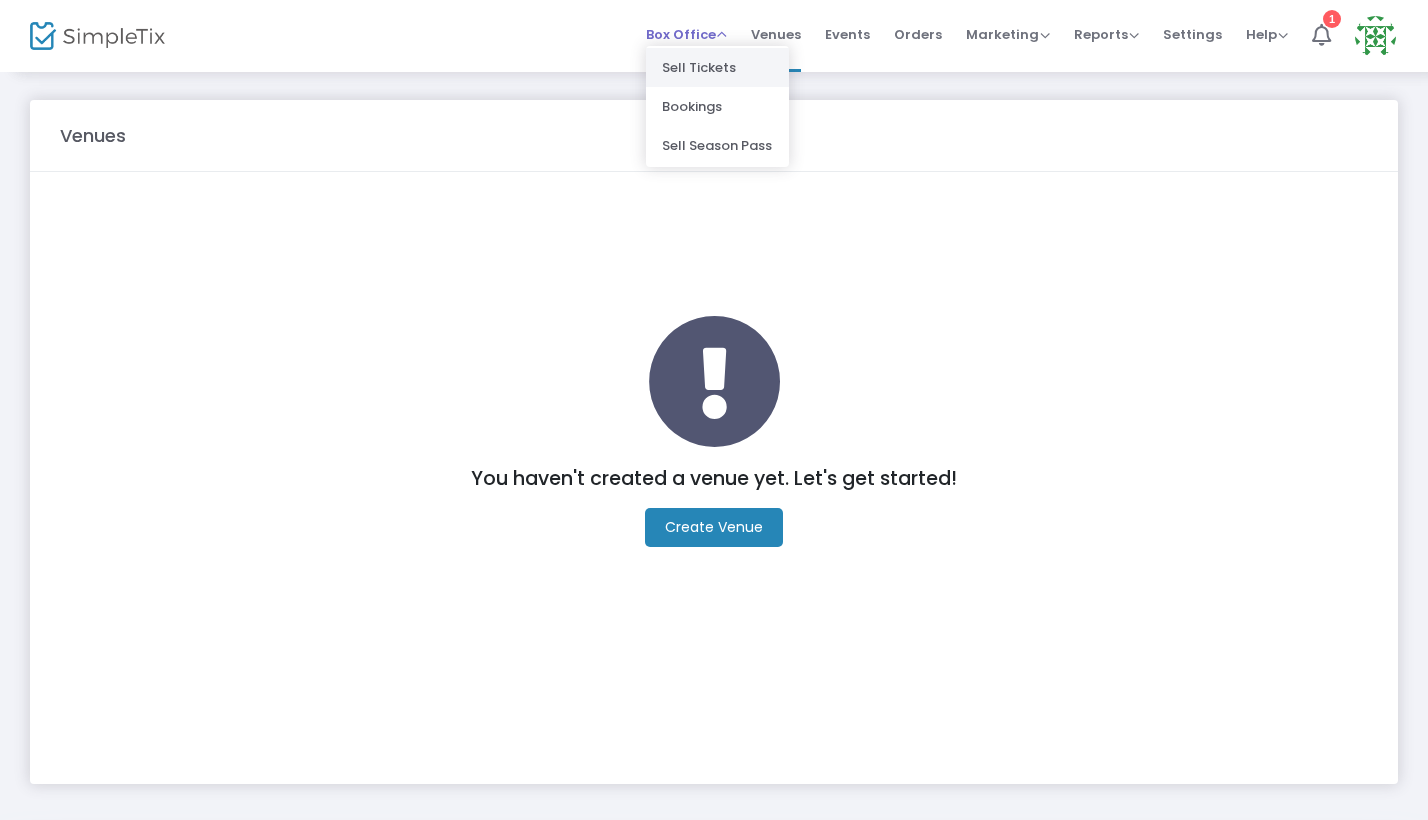 click on "Sell Tickets" at bounding box center [717, 67] 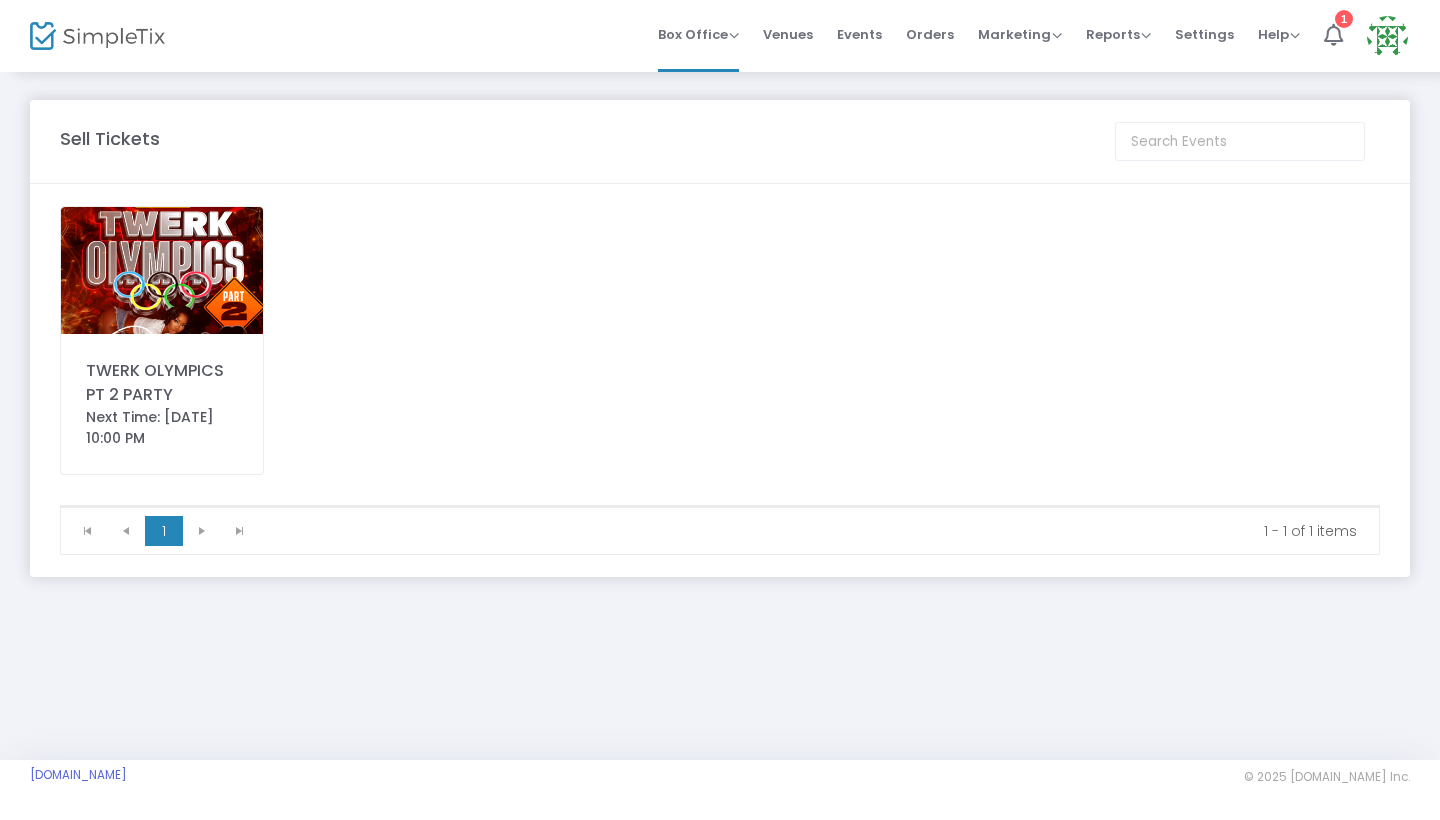click on "TWERK OLYMPICS PT 2 PARTY   Next Time: [DATE] 10:00 PM" 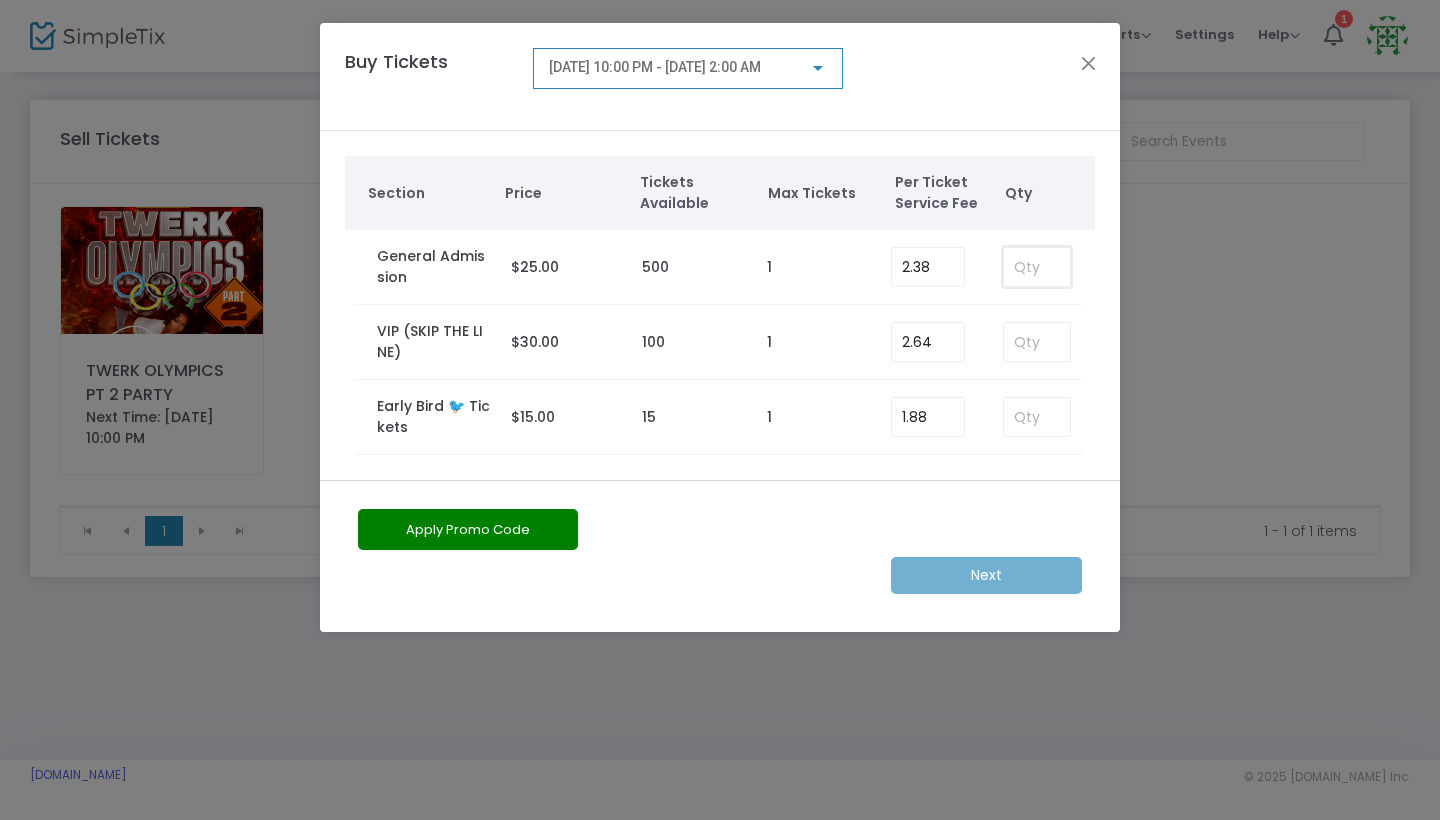 click at bounding box center (1037, 267) 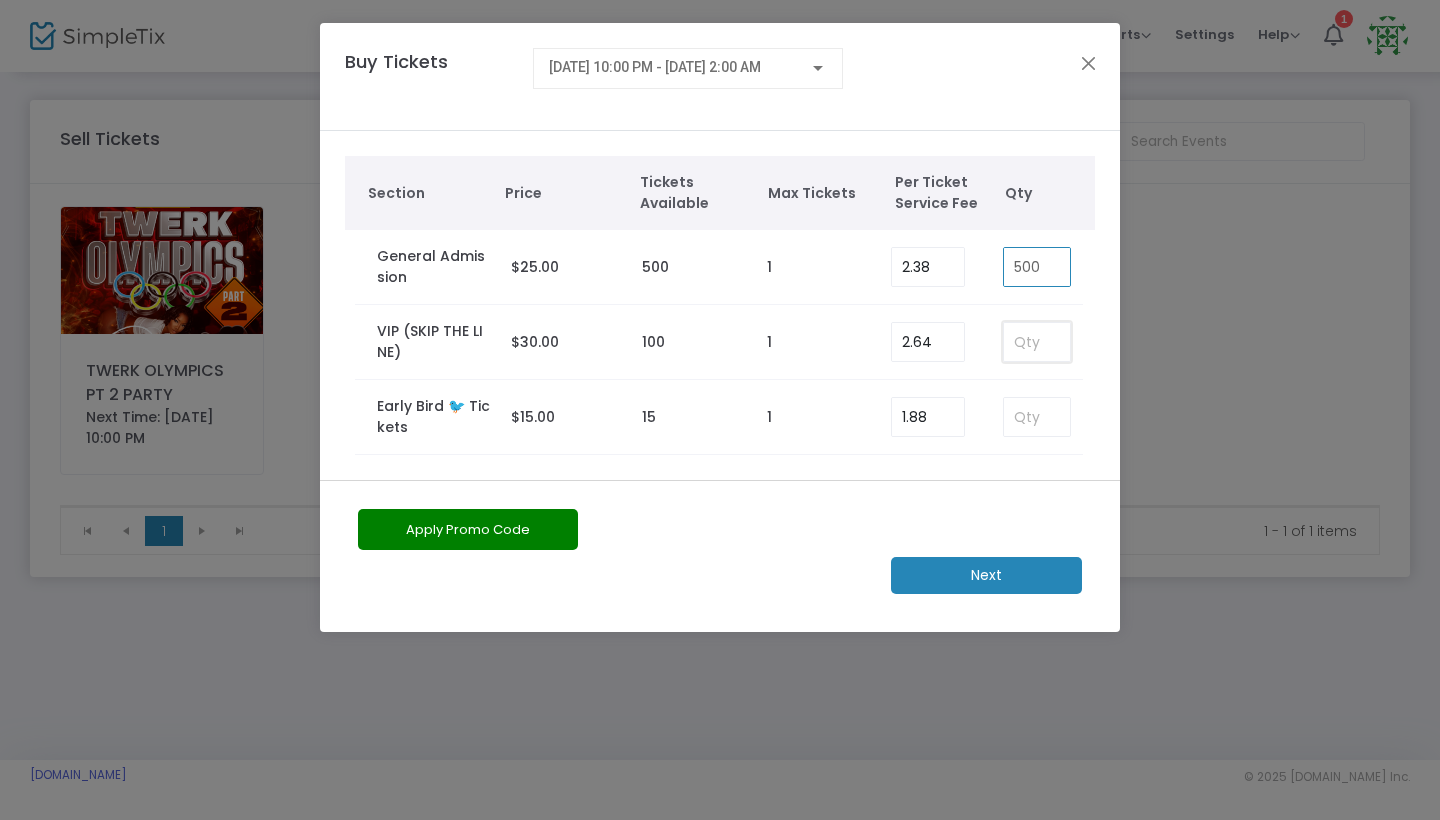 type on "1" 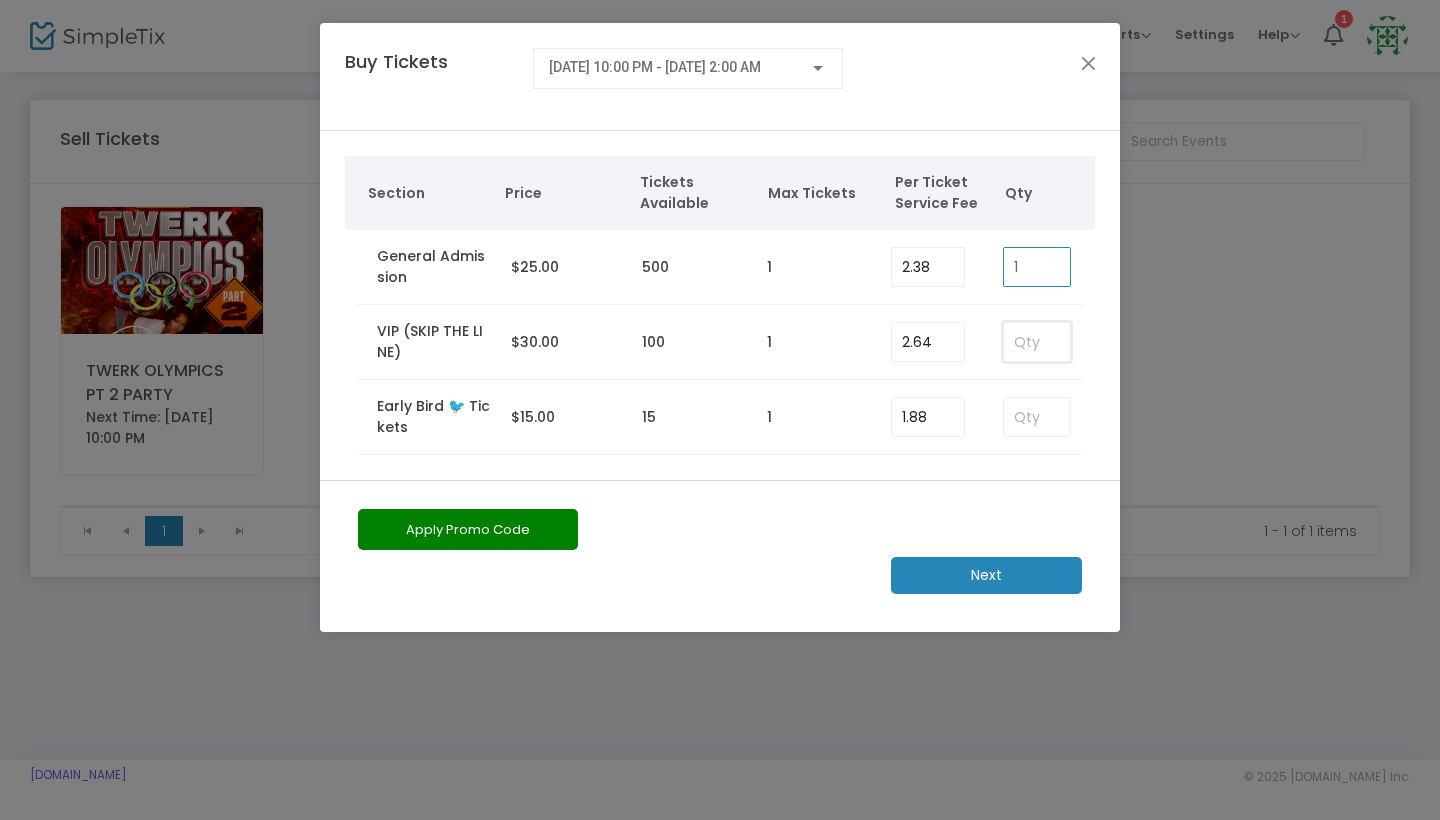 click at bounding box center (1037, 342) 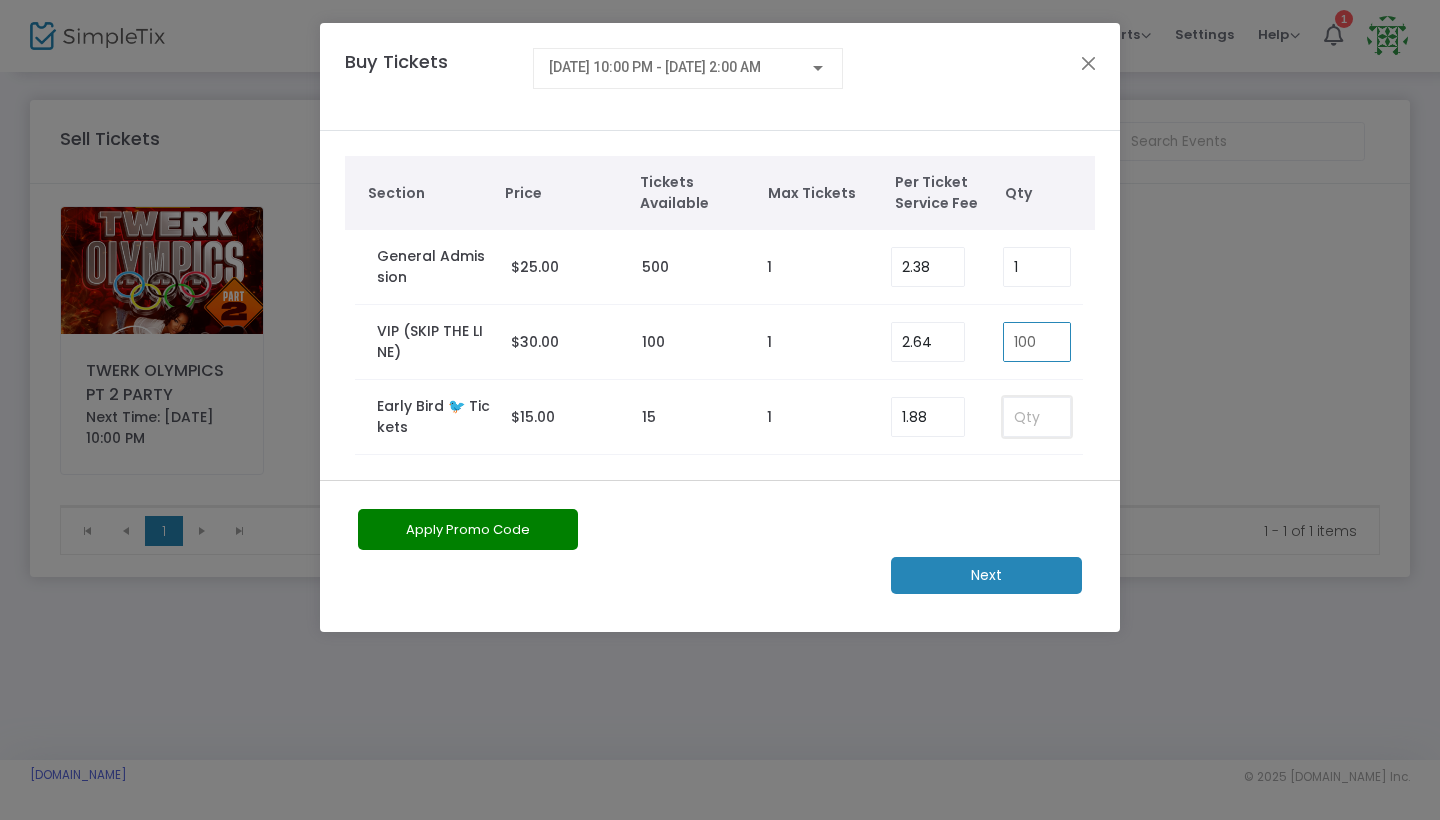 type on "1" 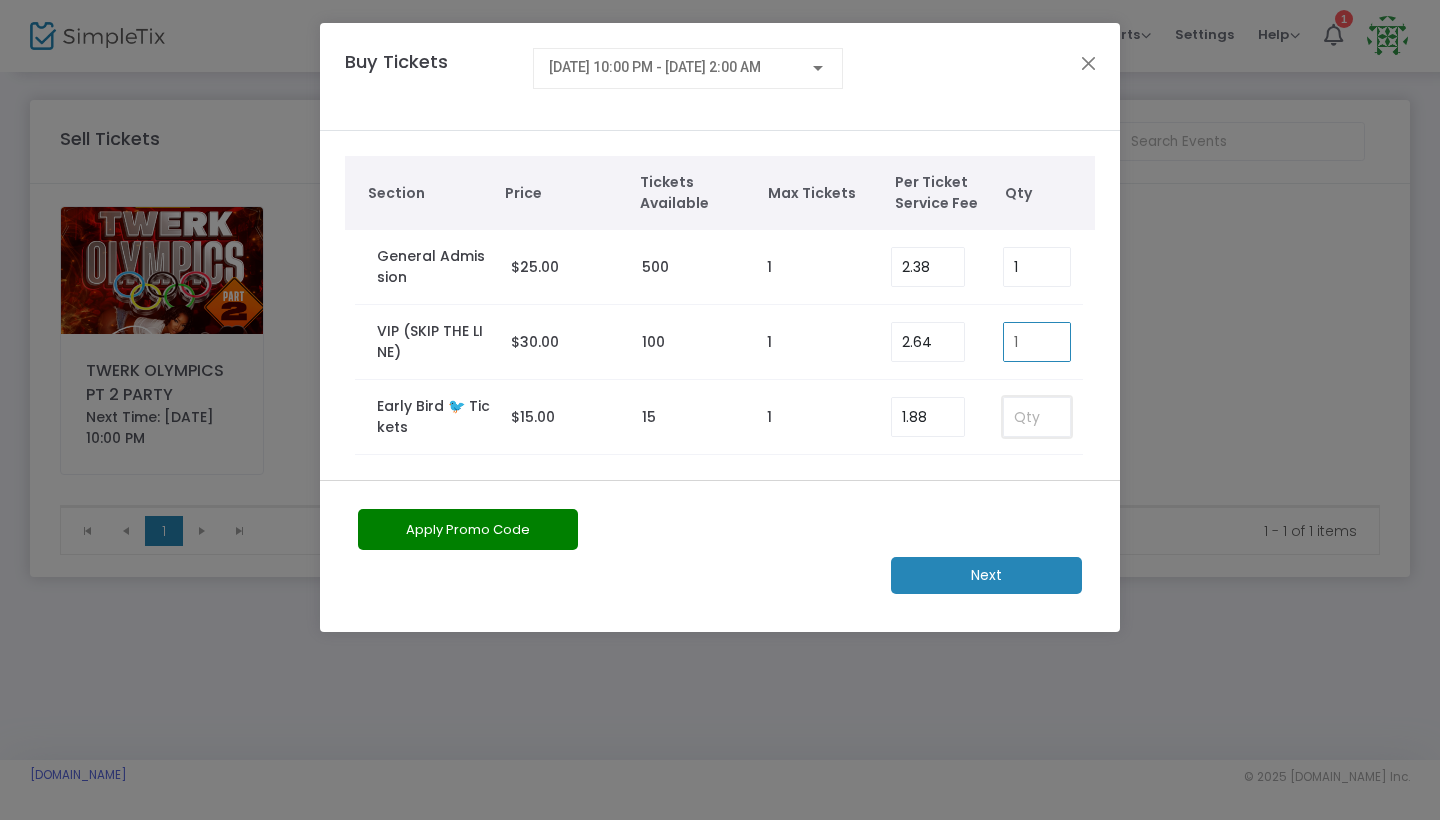 click at bounding box center (1037, 417) 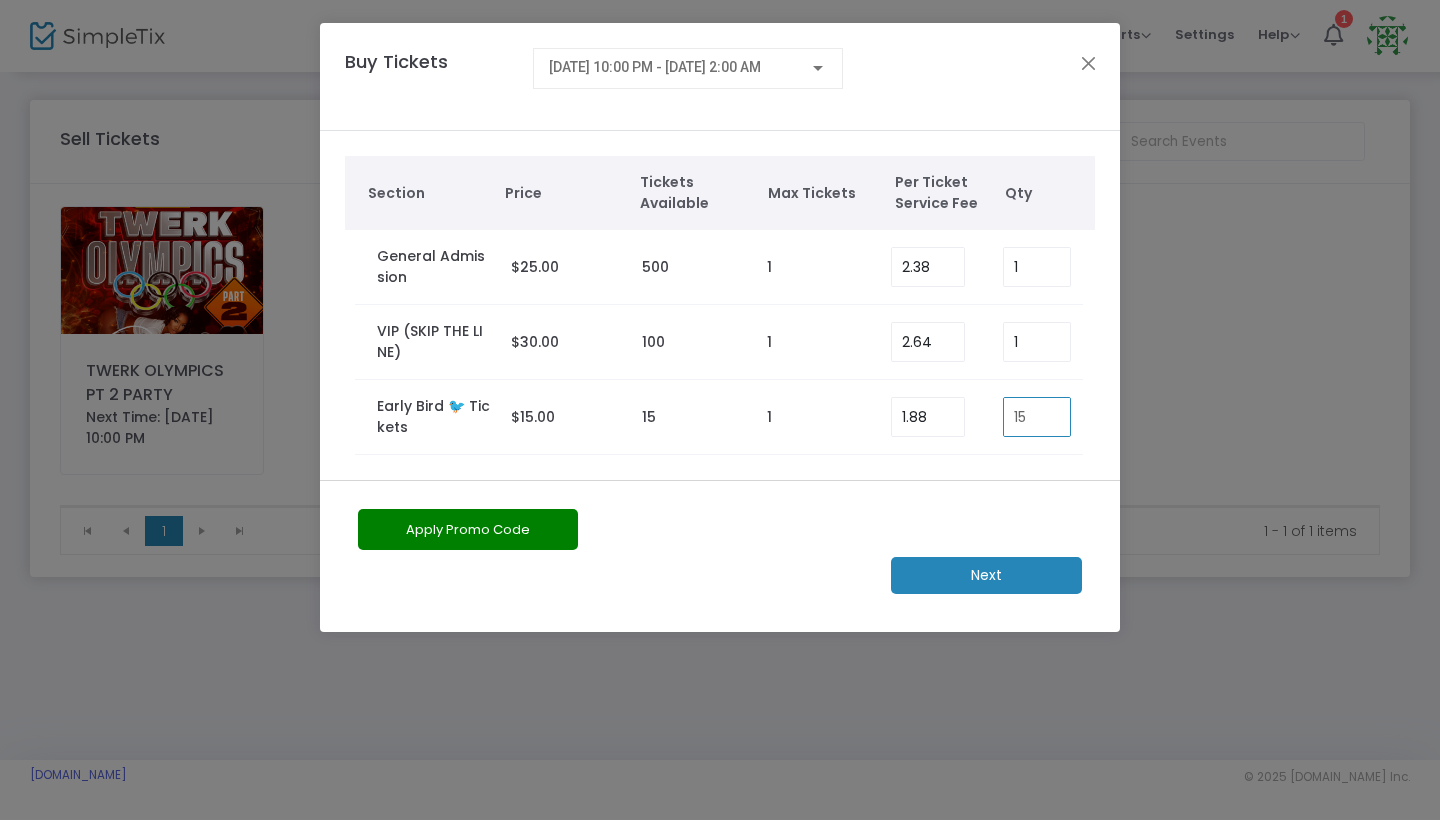 type on "1" 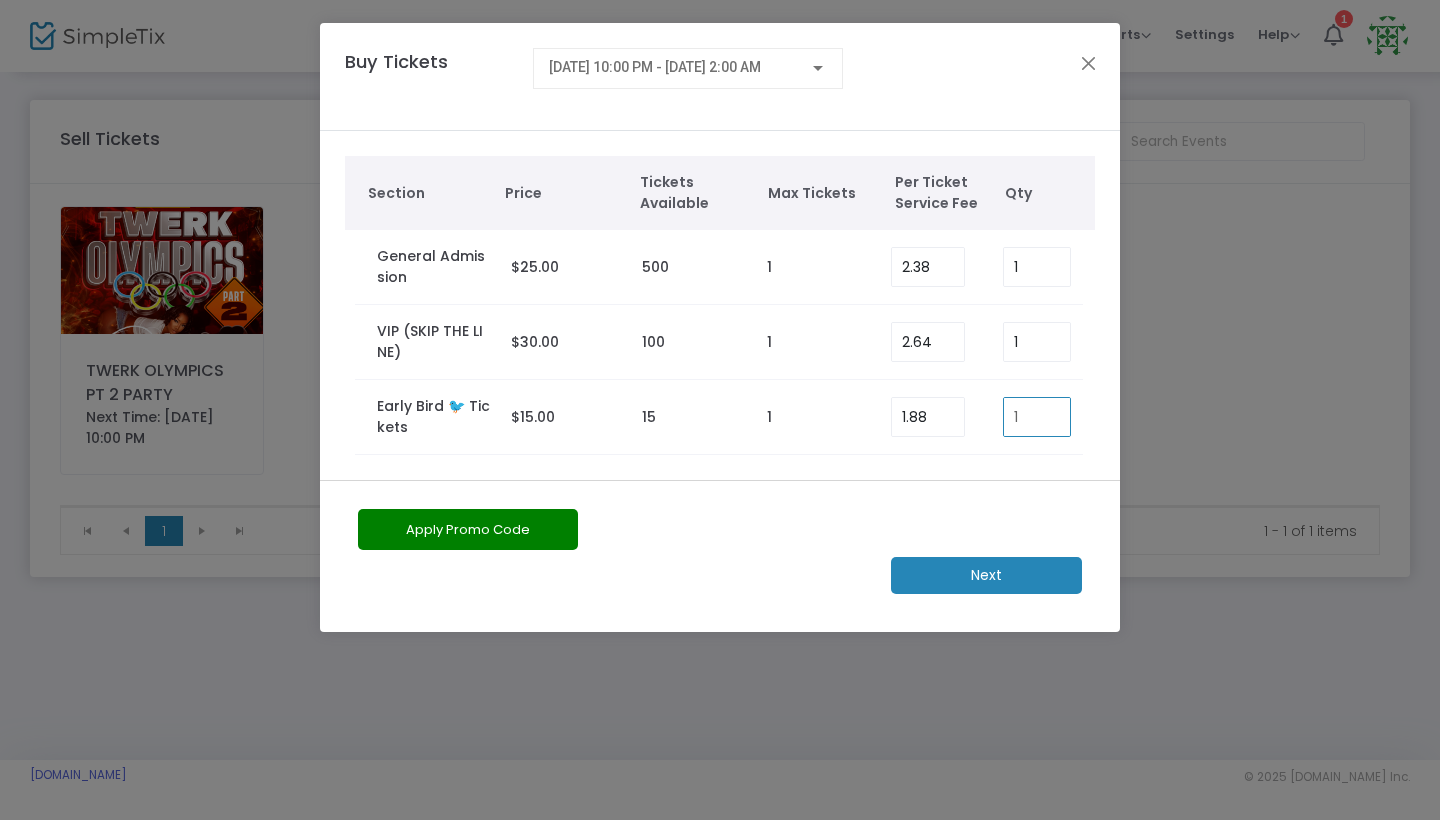 click on "Next" 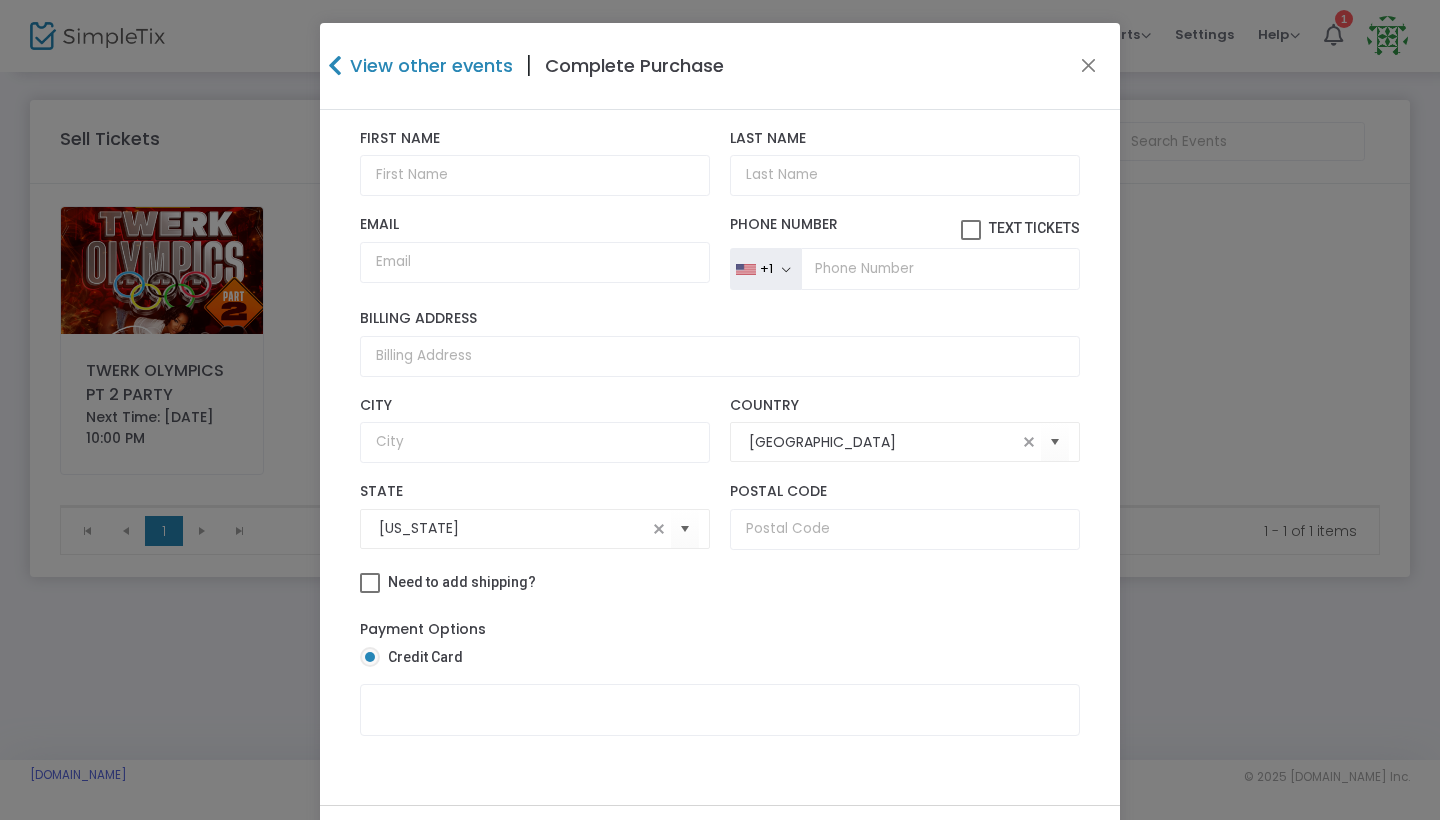 scroll, scrollTop: 299, scrollLeft: 0, axis: vertical 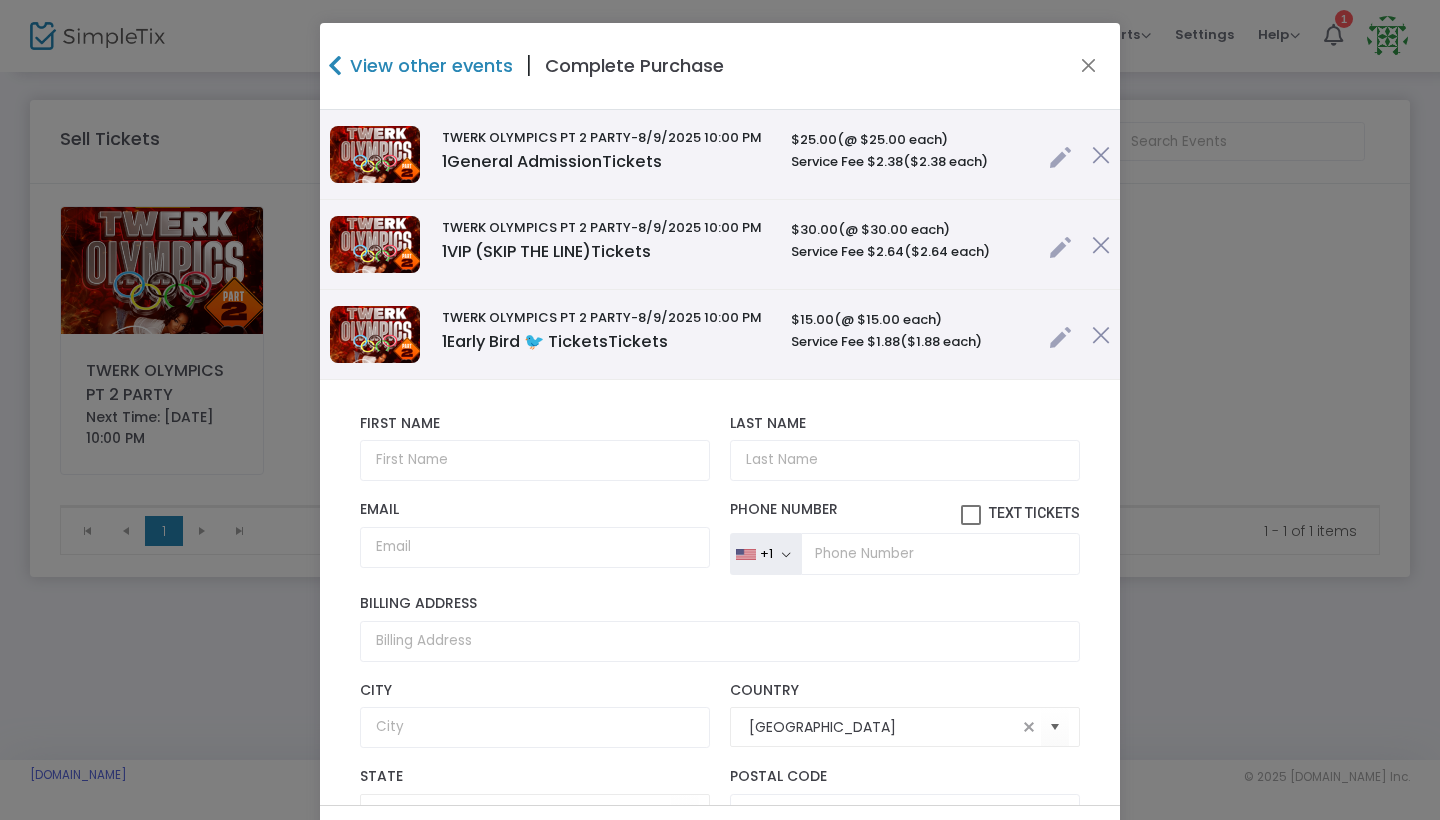 click on "View other events  | Complete Purchase" 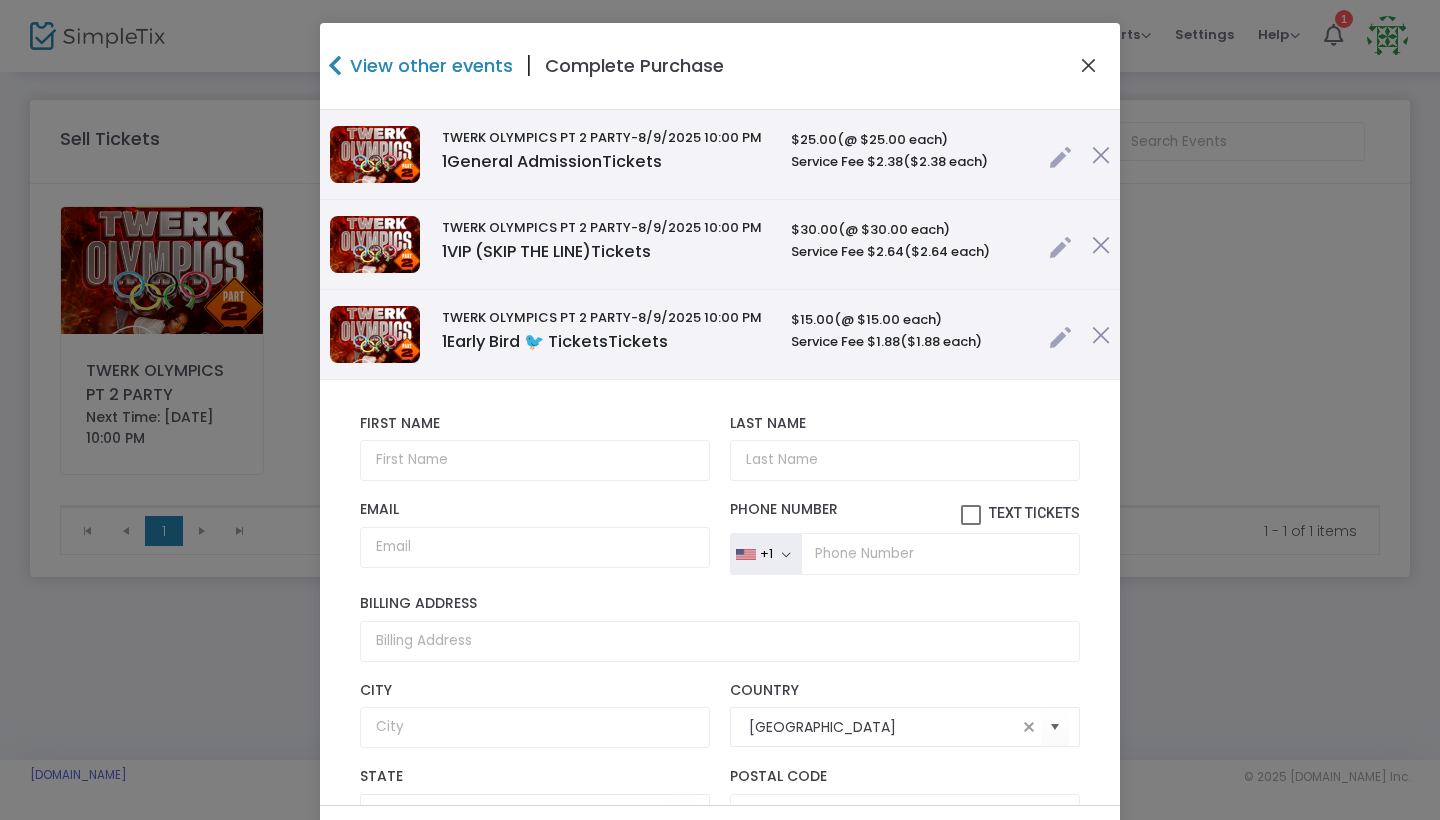 click 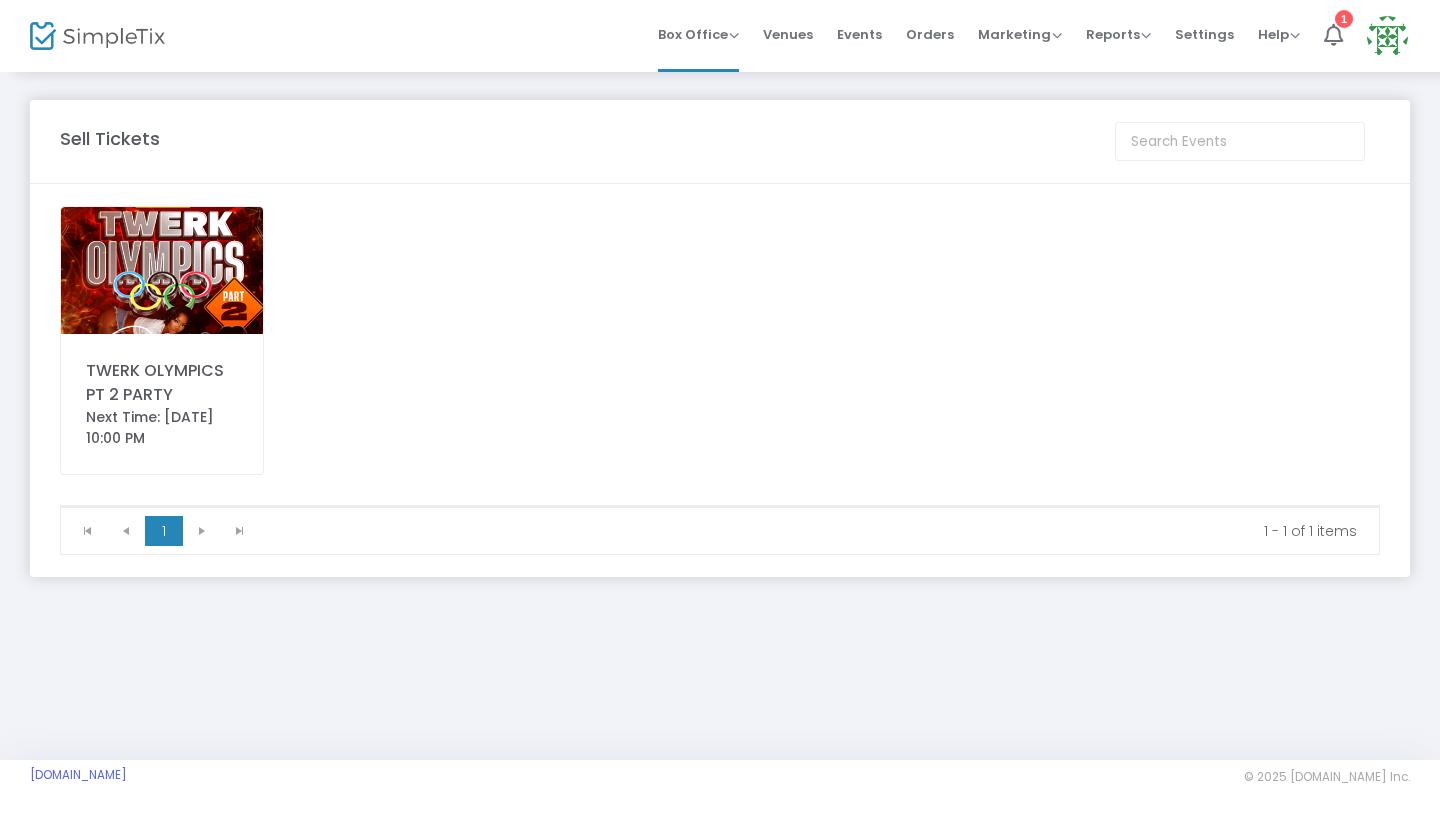 click on "TWERK OLYMPICS PT 2 PARTY   Next Time: [DATE] 10:00 PM" 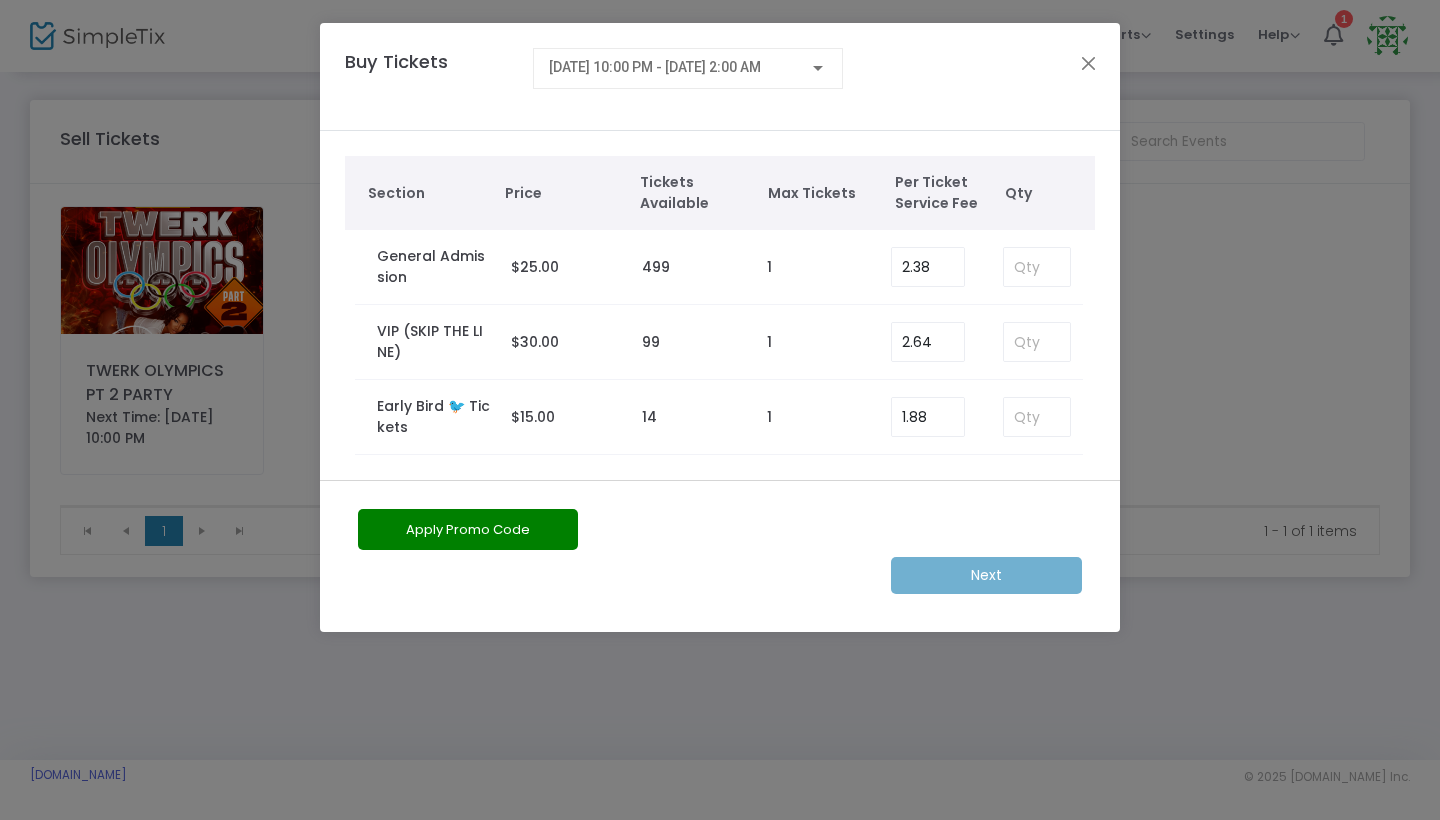 click on "Buy Tickets     [DATE] 10:00 PM - [DATE] 2:00 AM" 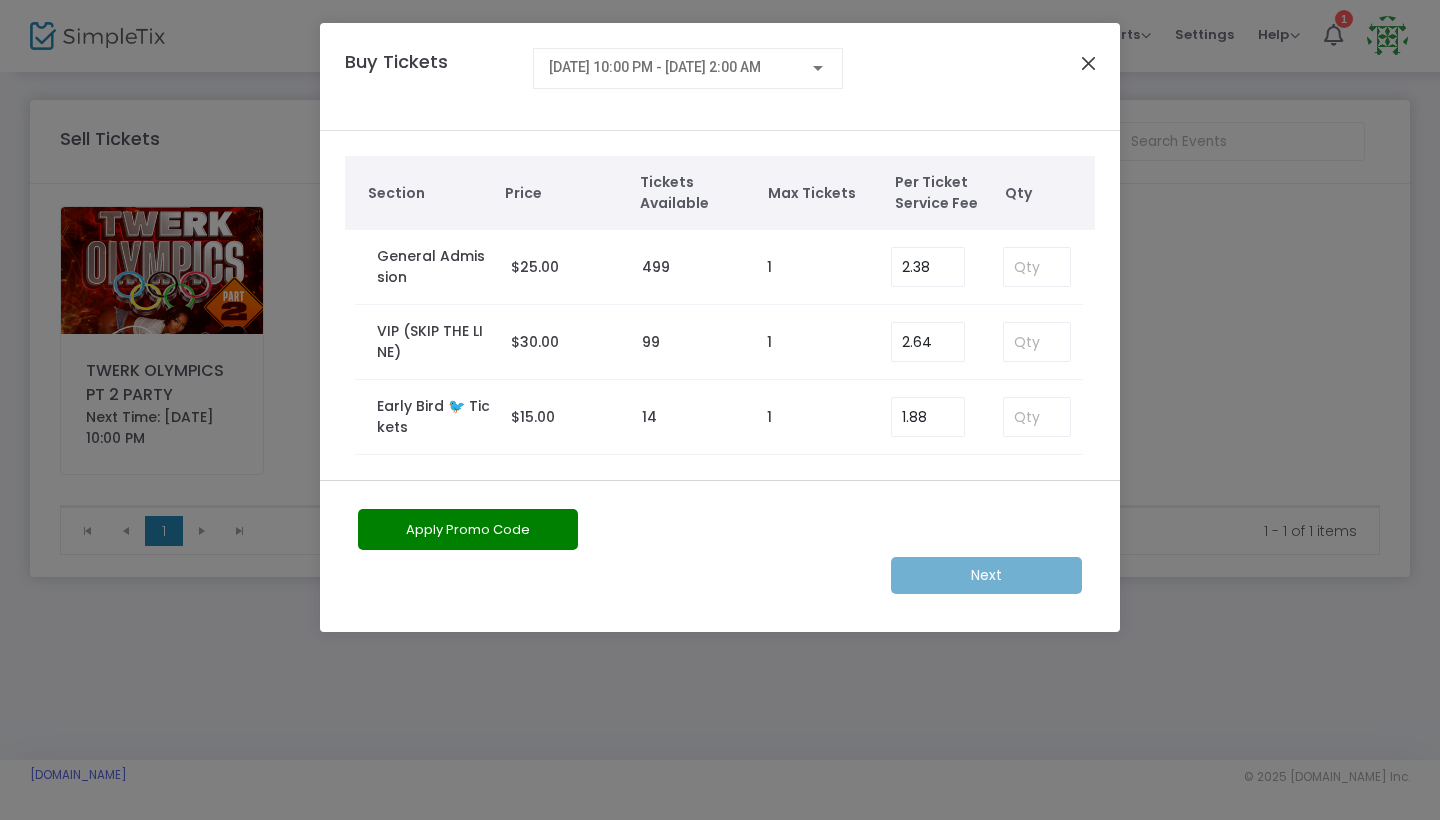 click 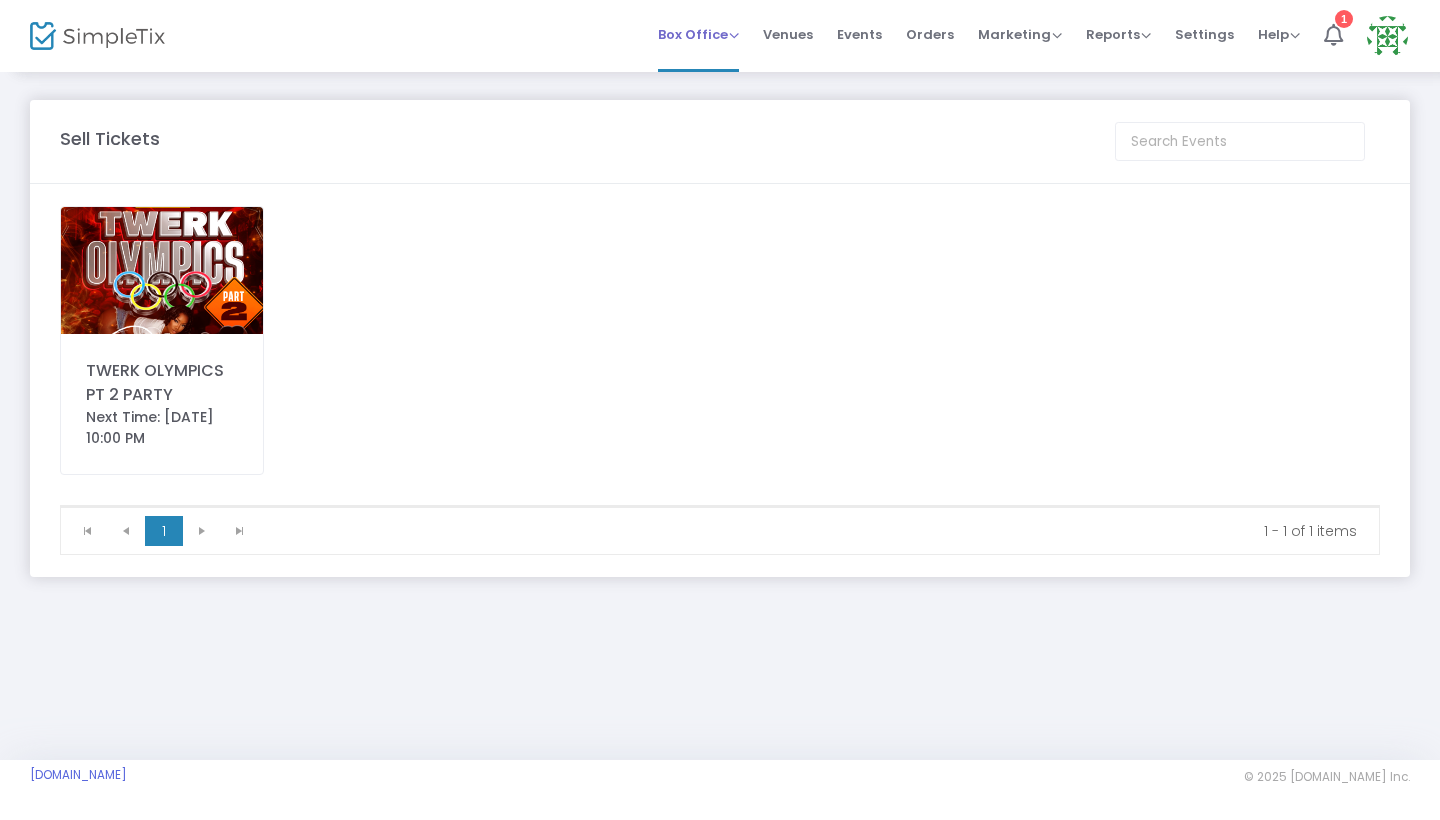 click on "Box Office" at bounding box center [698, 34] 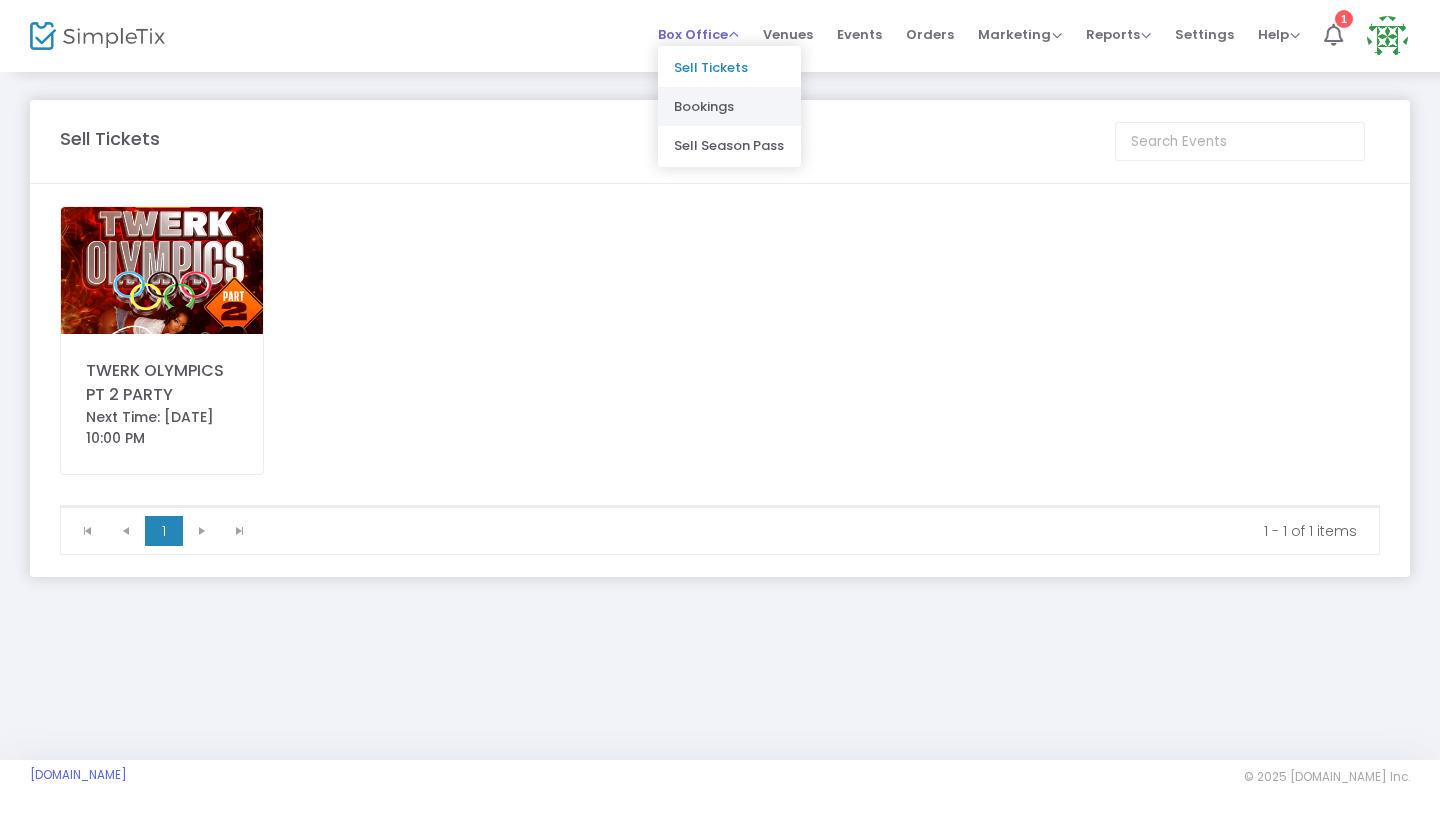 click on "Bookings" at bounding box center (729, 106) 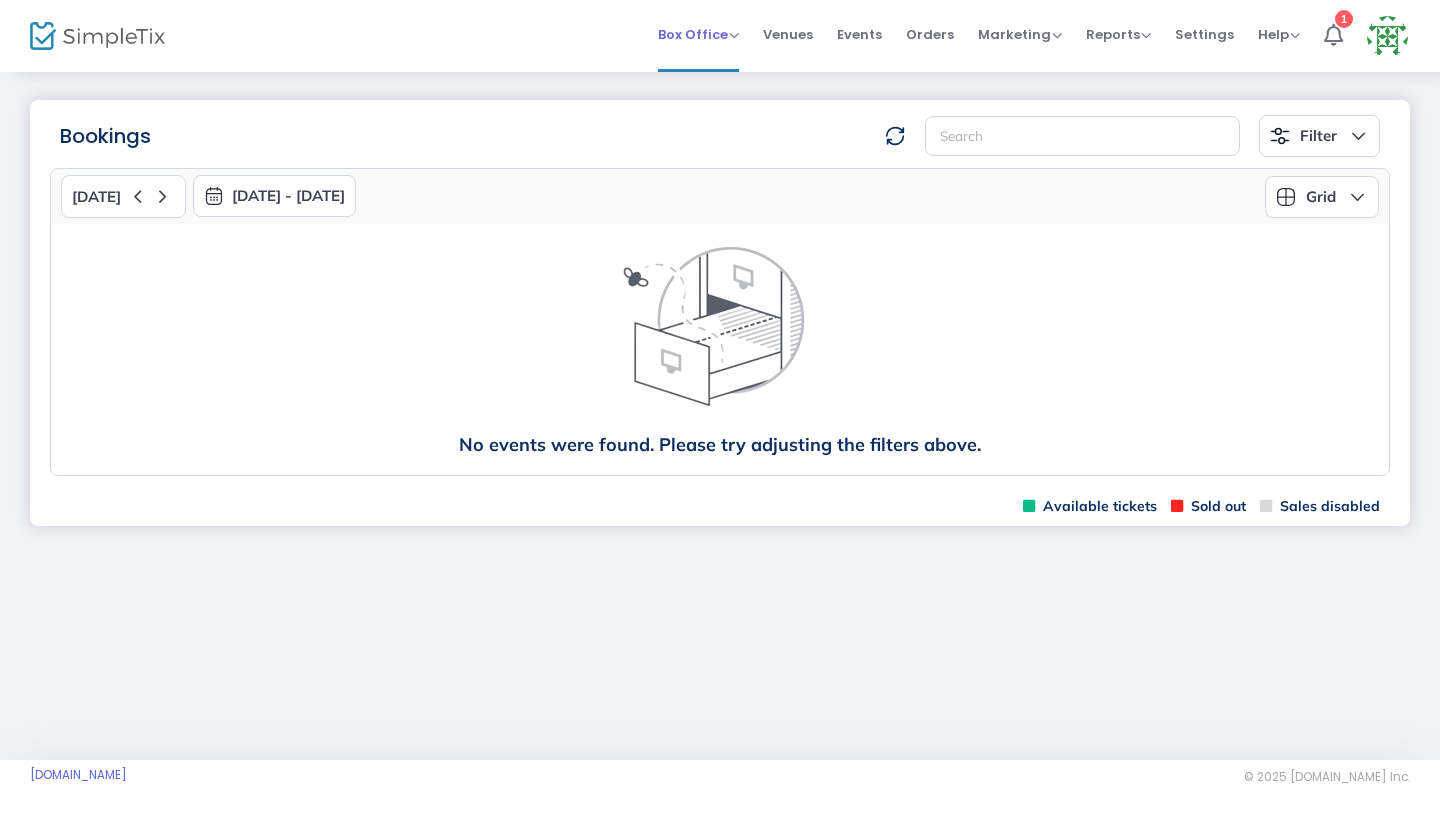 click on "Box Office   Sell Tickets   Bookings   Sell Season Pass" at bounding box center [698, 34] 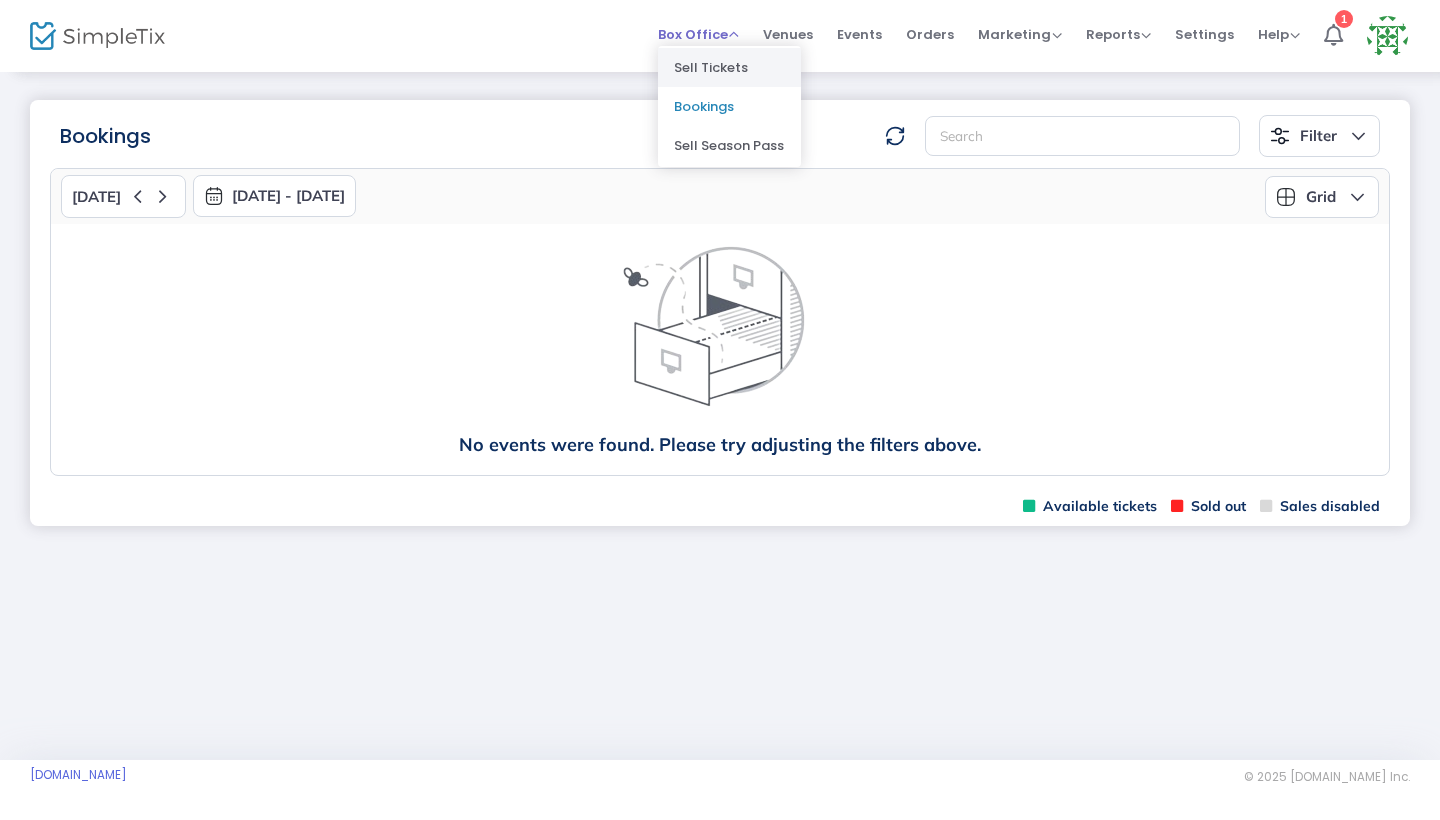 click on "Sell Tickets" at bounding box center [729, 67] 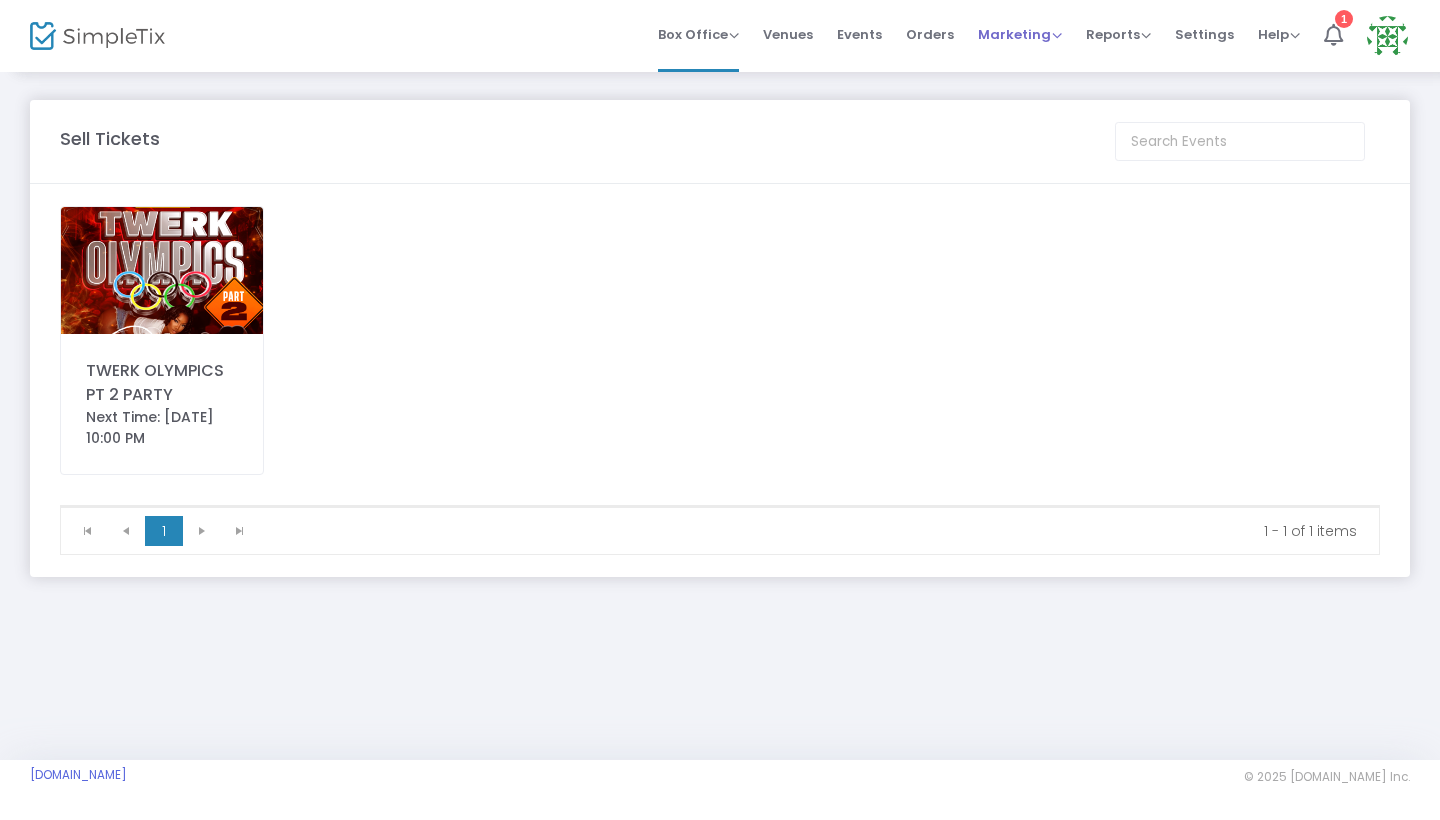 click on "Marketing   Promo Codes   Quantity Discounts   Affiliate" at bounding box center (1020, 34) 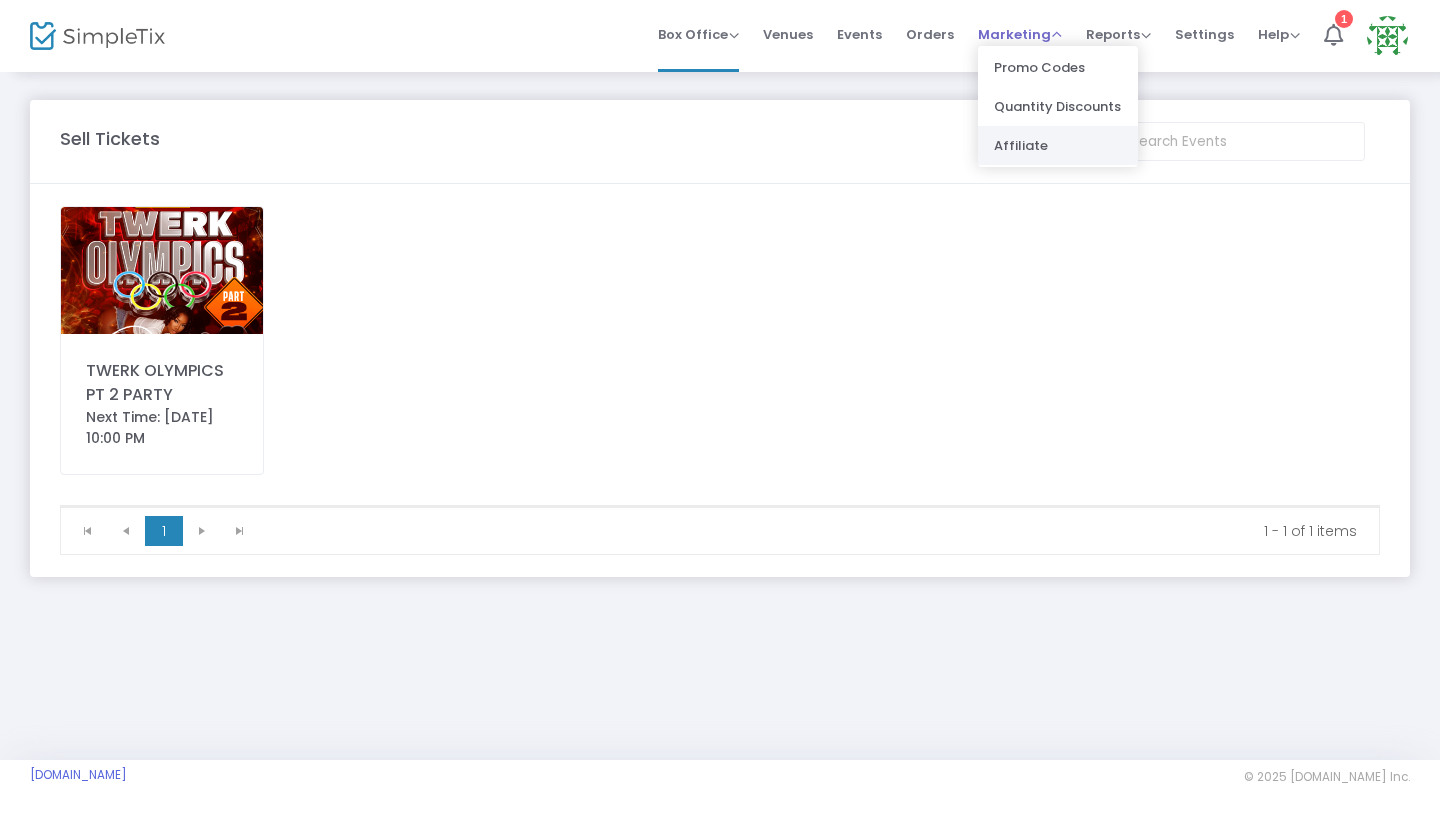 click on "Affiliate" at bounding box center (1058, 145) 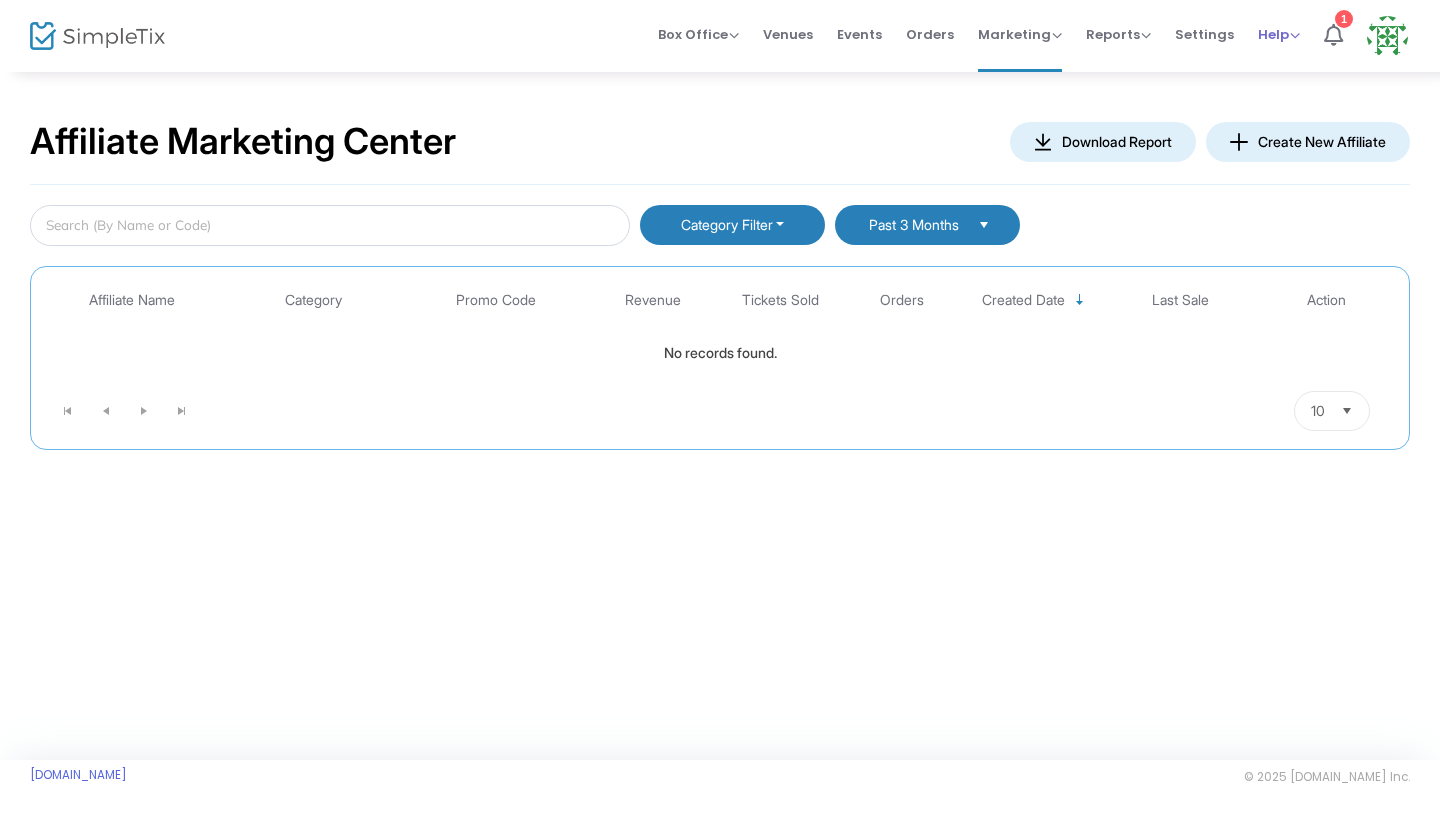 click on "Help" at bounding box center (1279, 34) 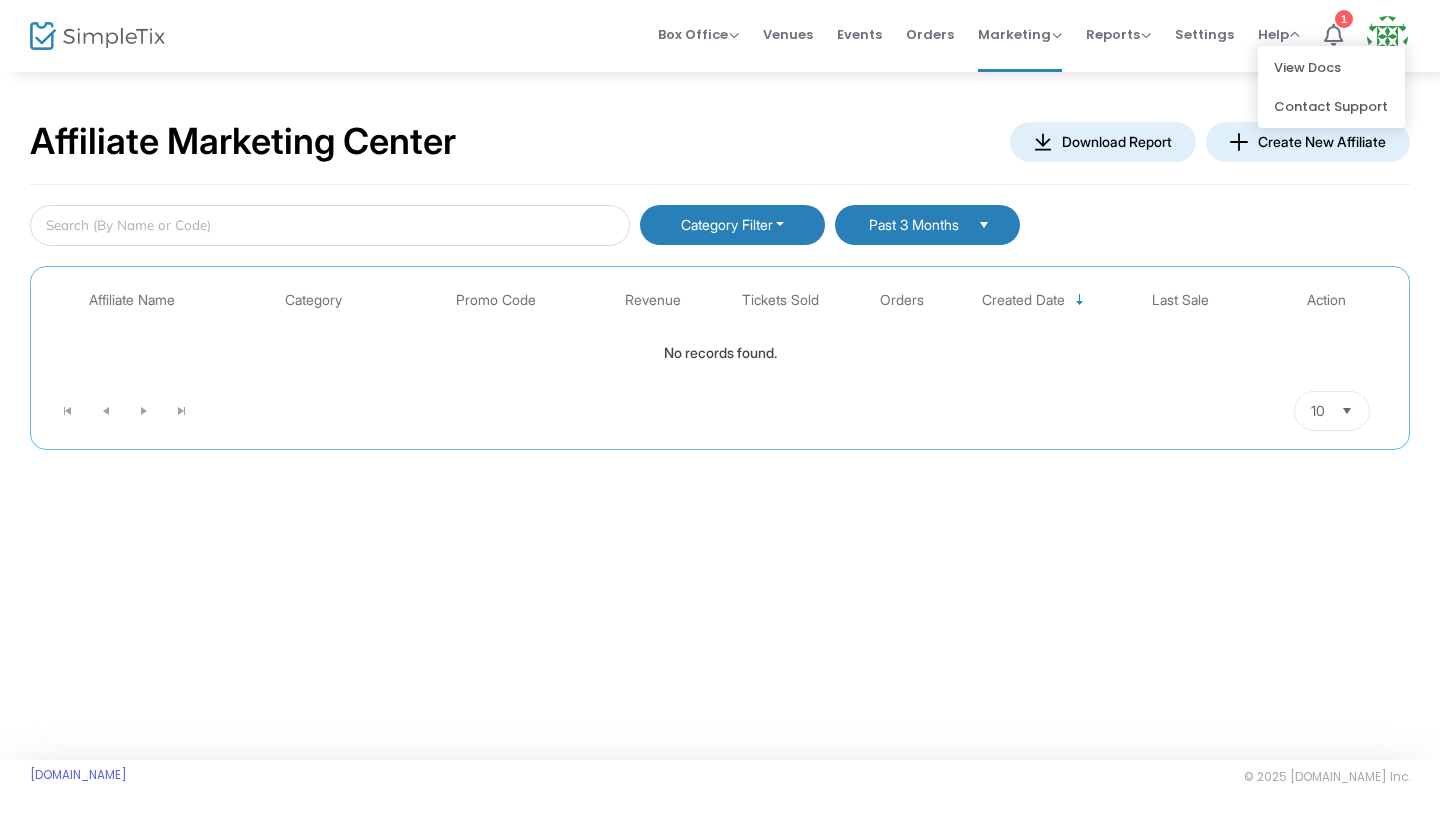 drag, startPoint x: 1221, startPoint y: 40, endPoint x: 1085, endPoint y: 54, distance: 136.71869 